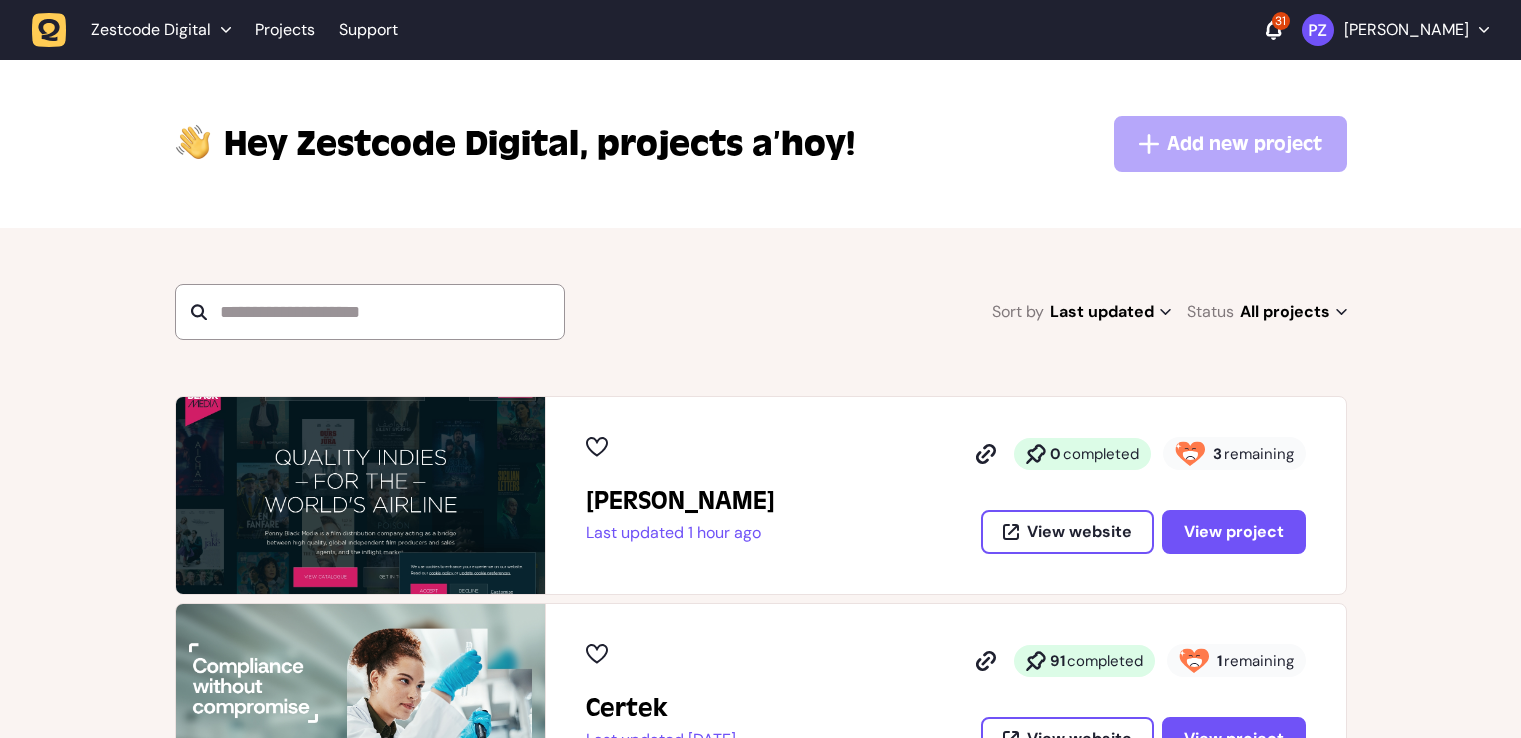 scroll, scrollTop: 0, scrollLeft: 0, axis: both 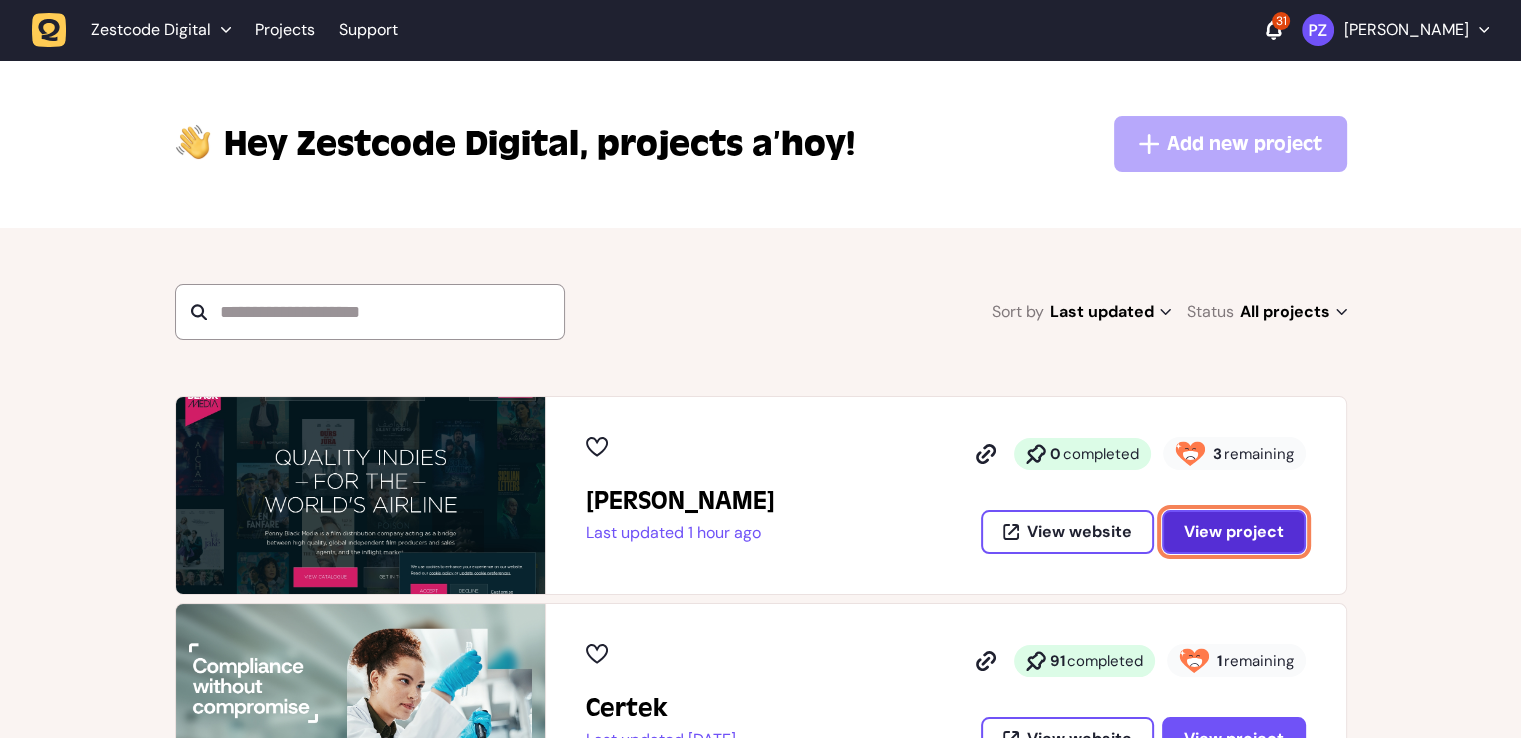 click on "View project" 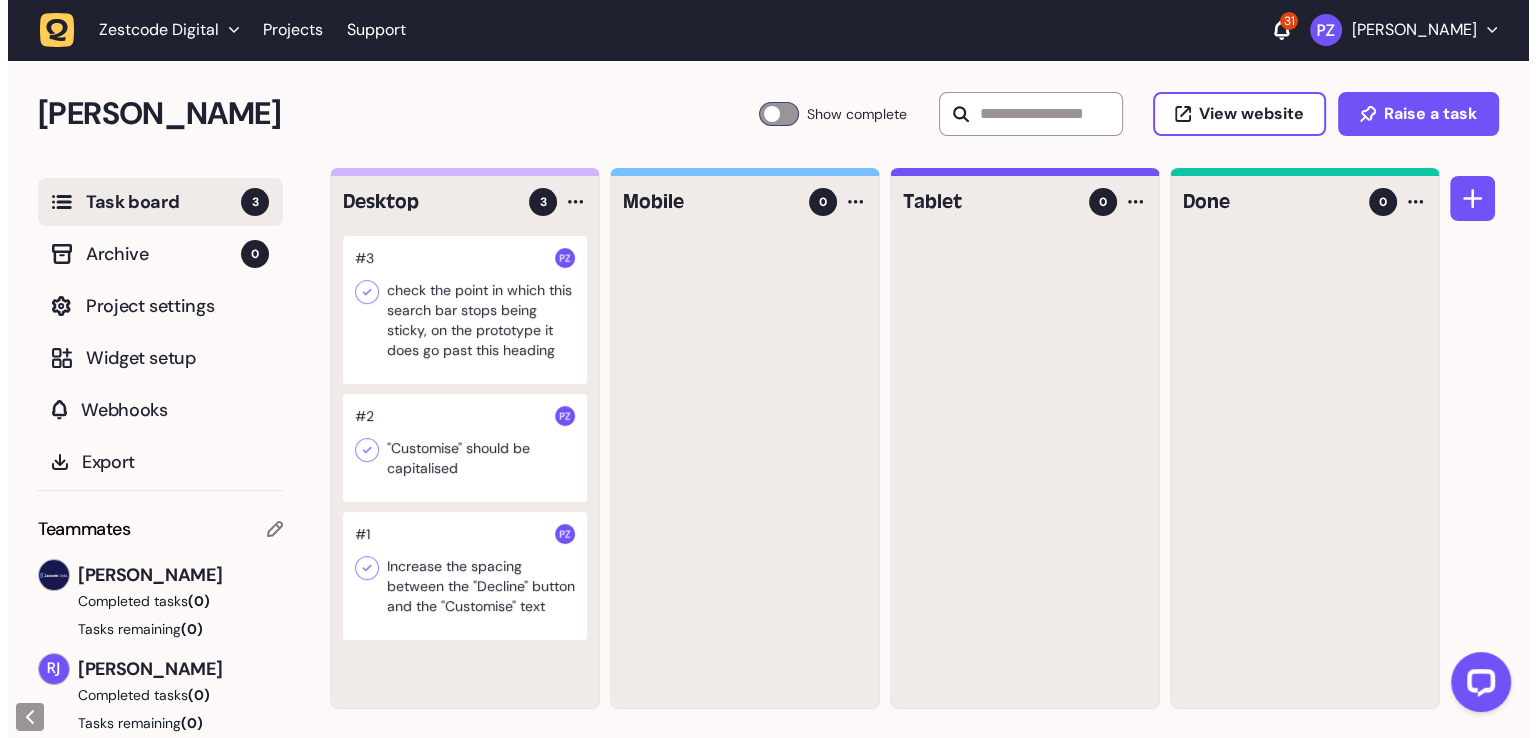 scroll, scrollTop: 0, scrollLeft: 0, axis: both 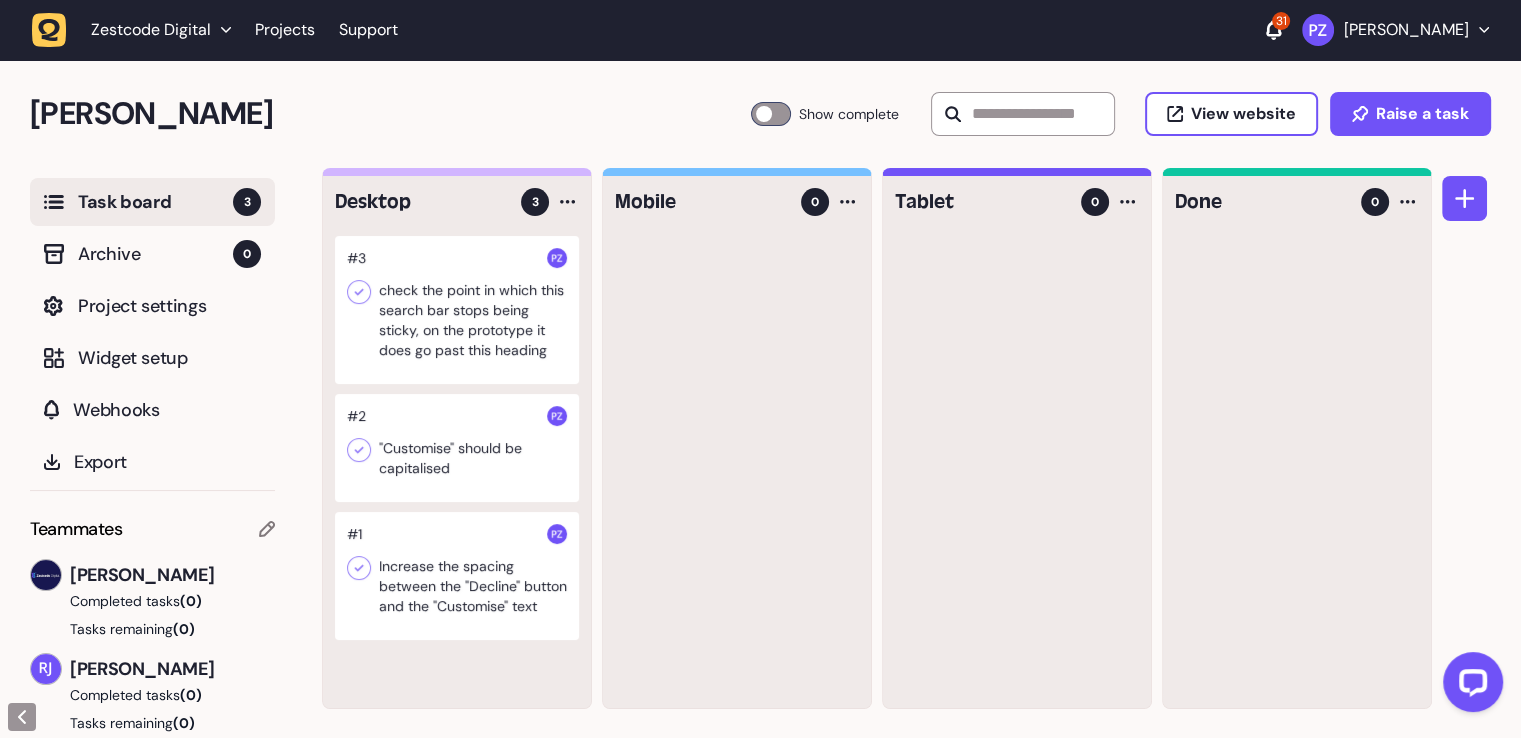 click 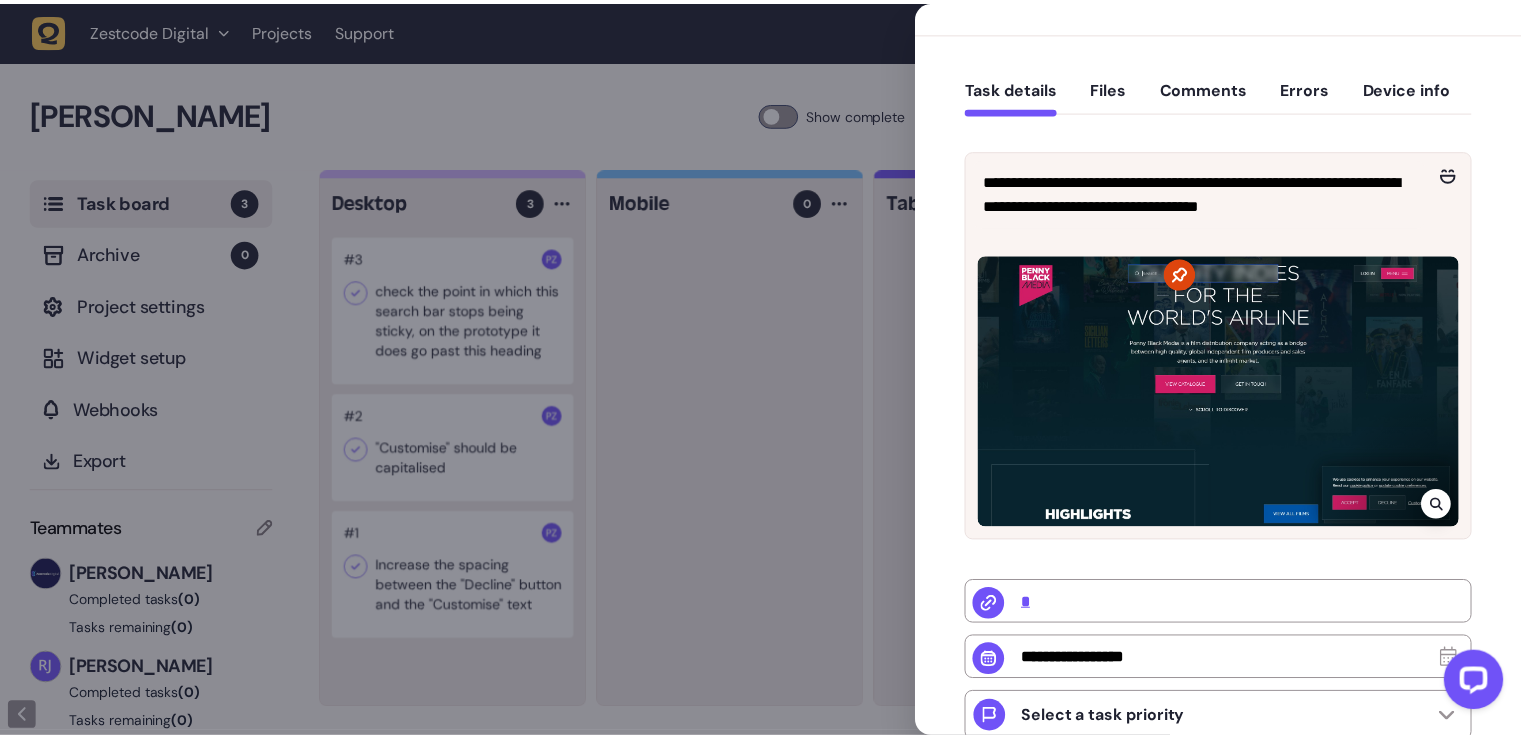 scroll, scrollTop: 0, scrollLeft: 0, axis: both 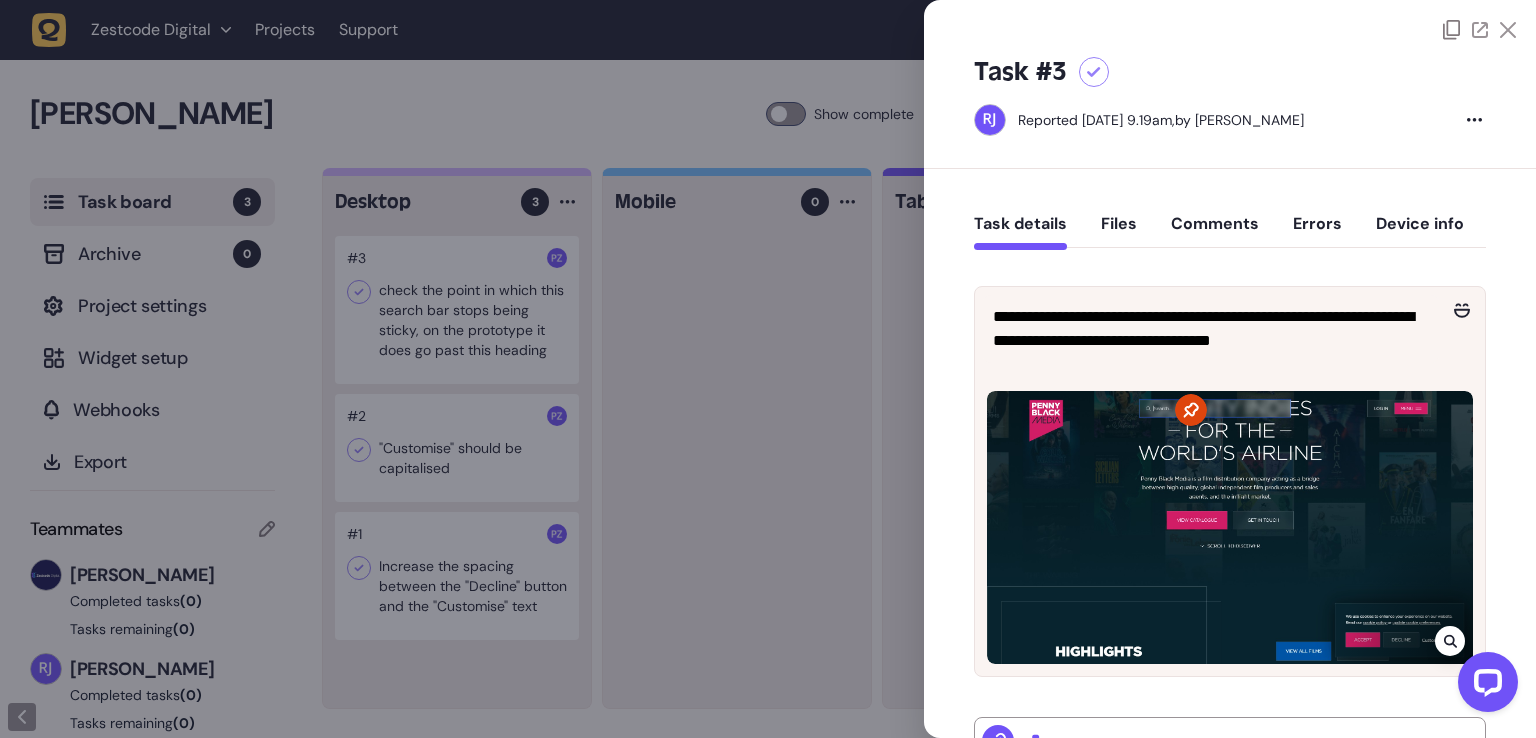 click 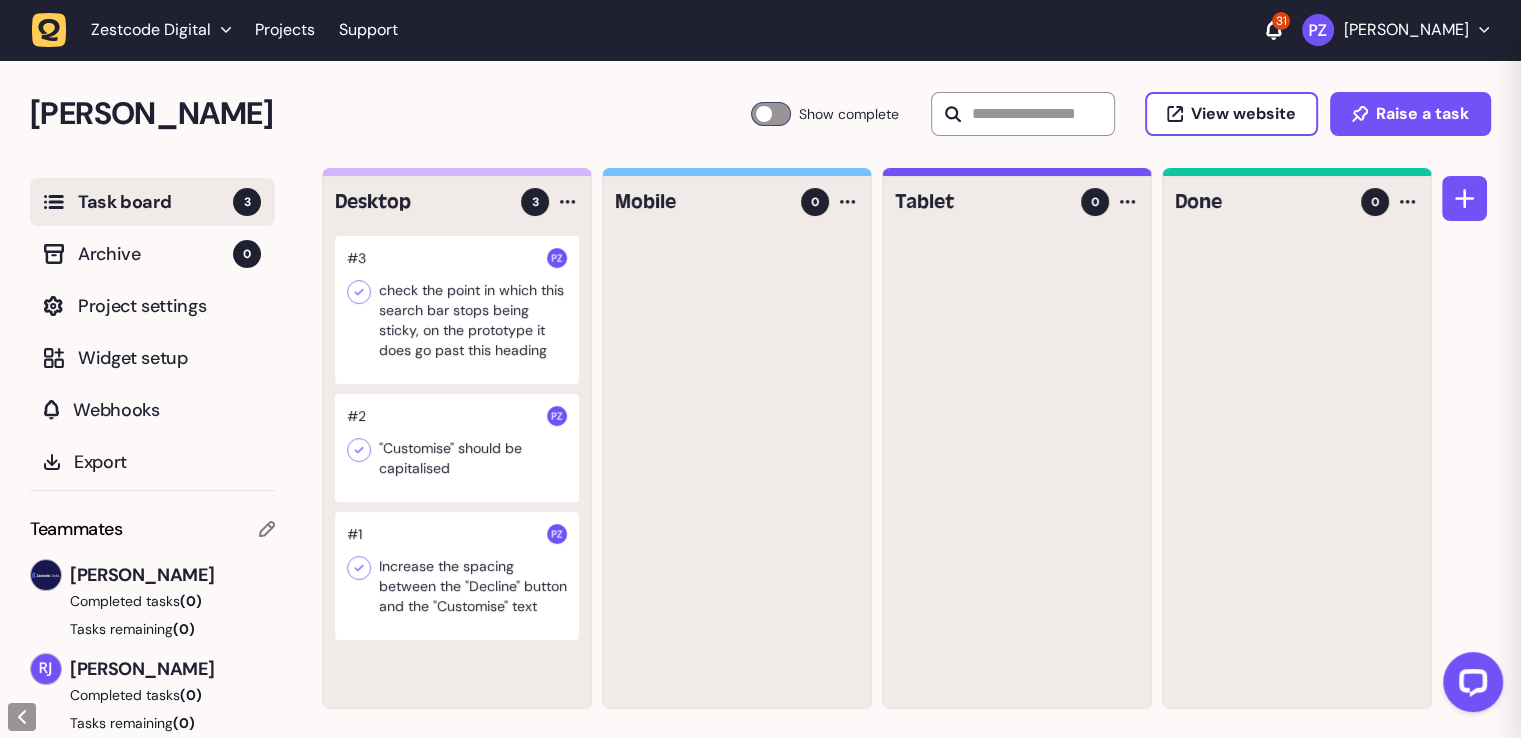 click 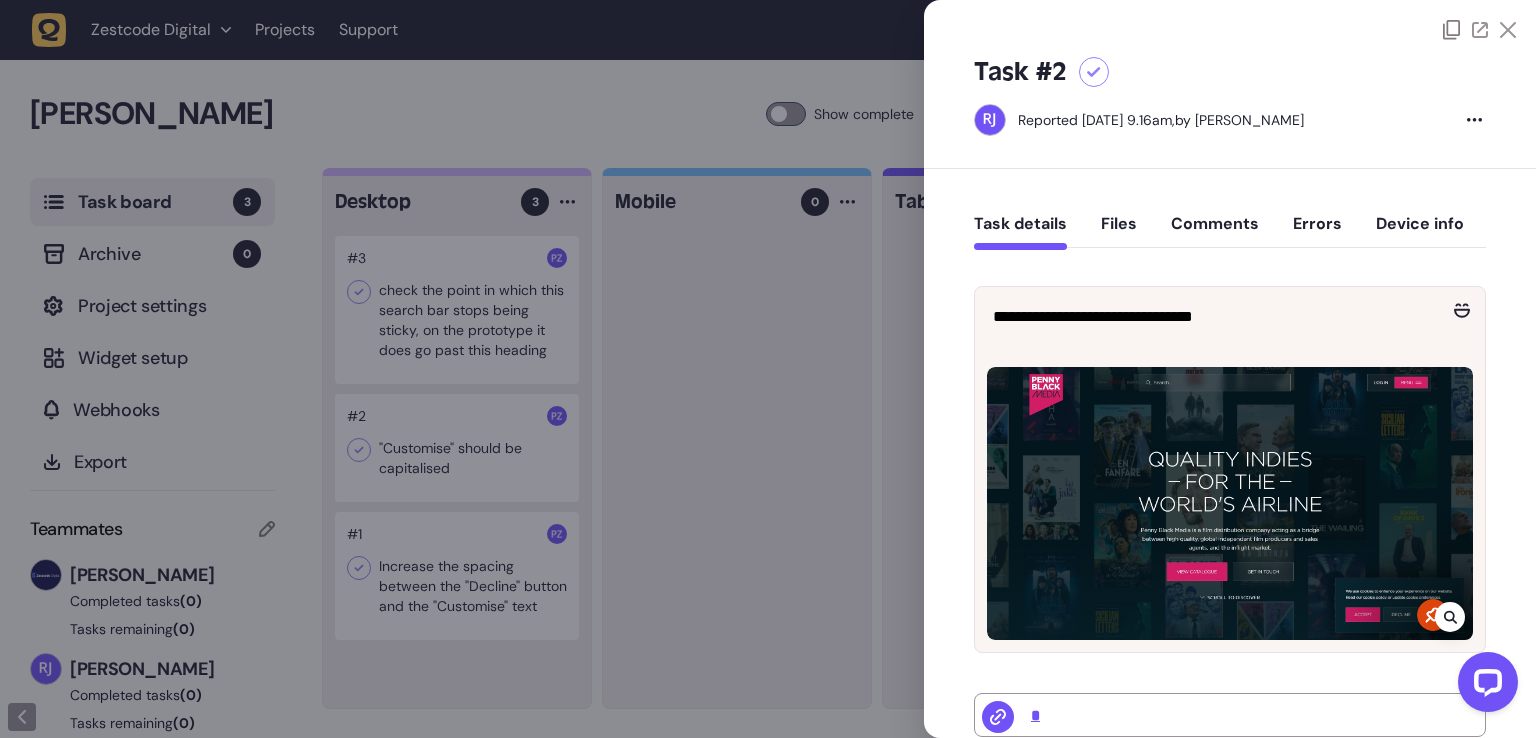 click 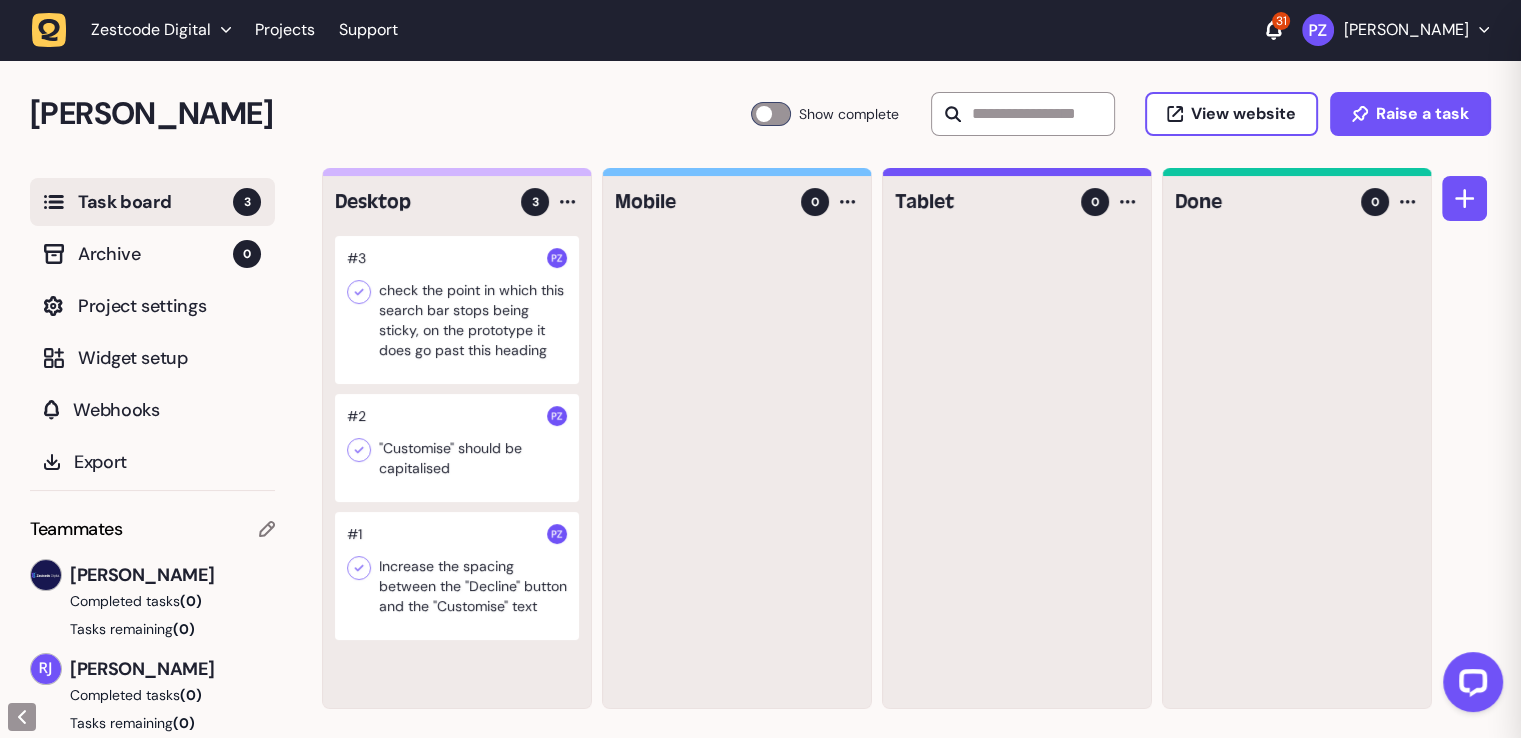 click 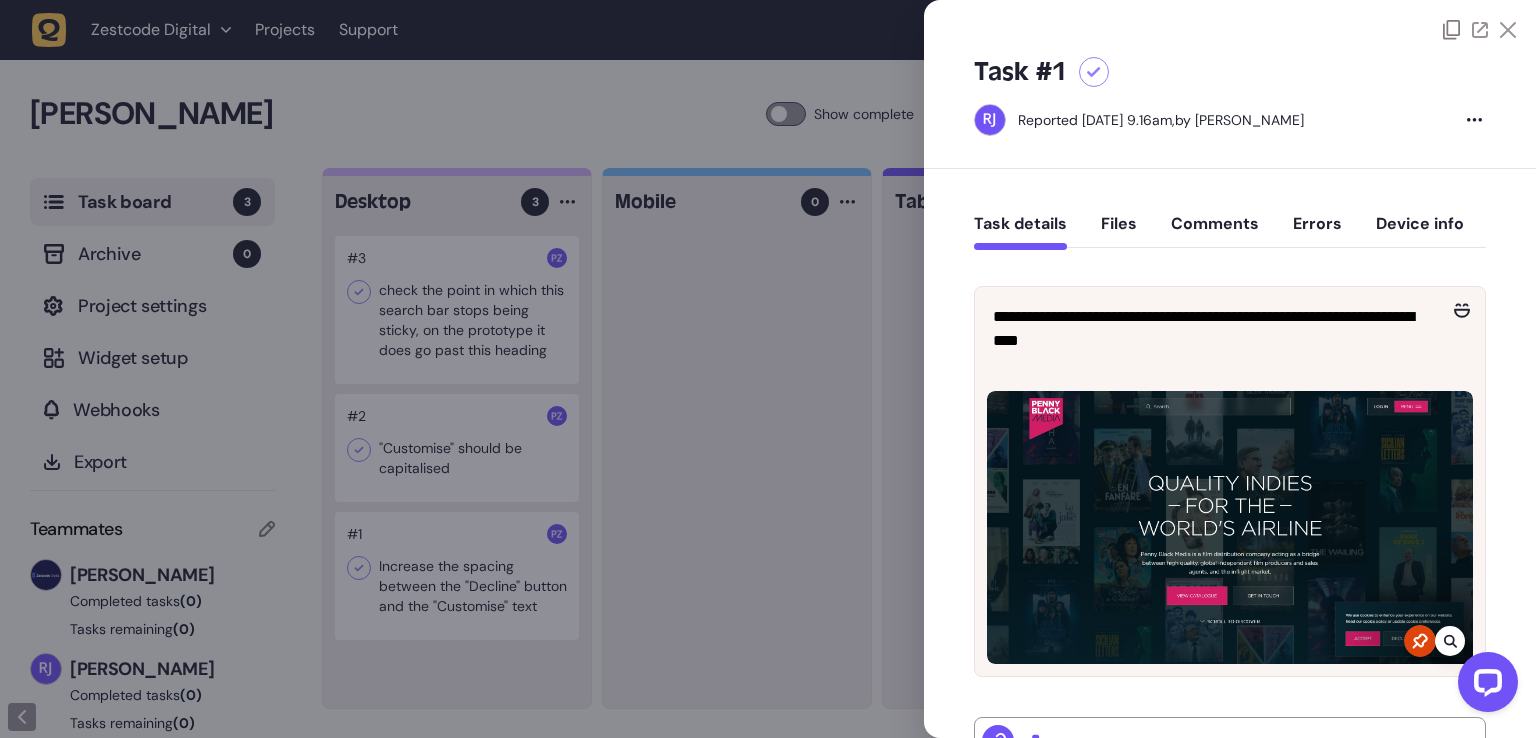 click 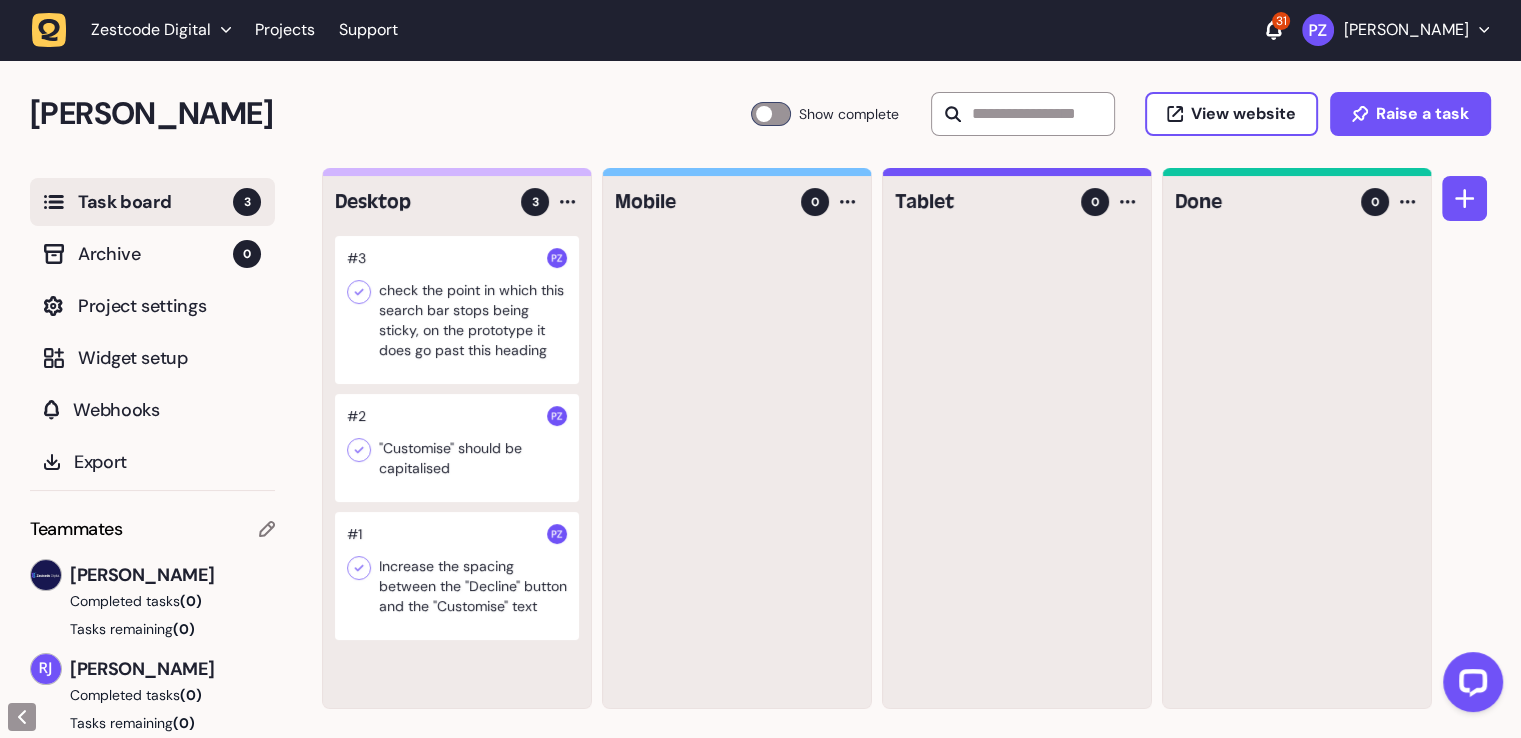 click 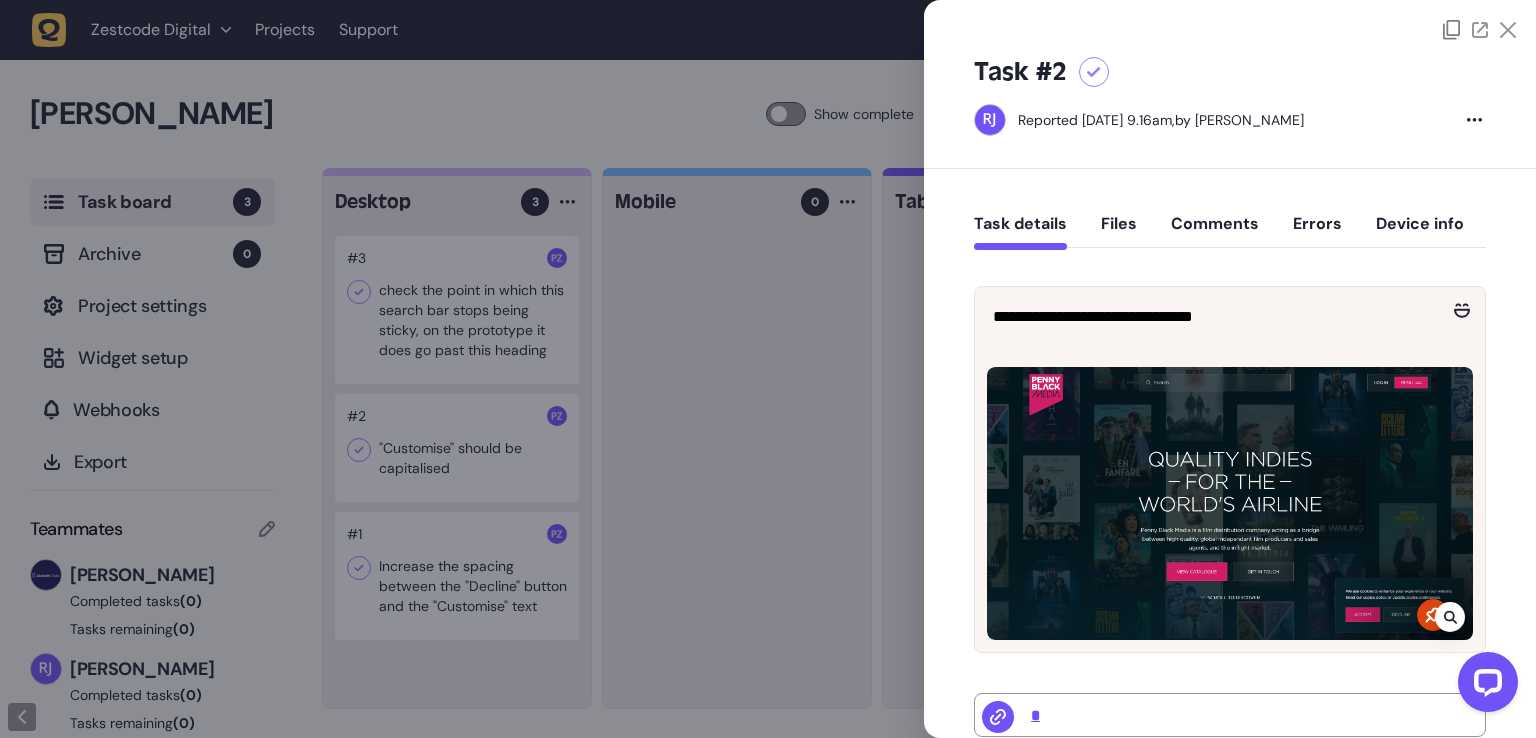 click 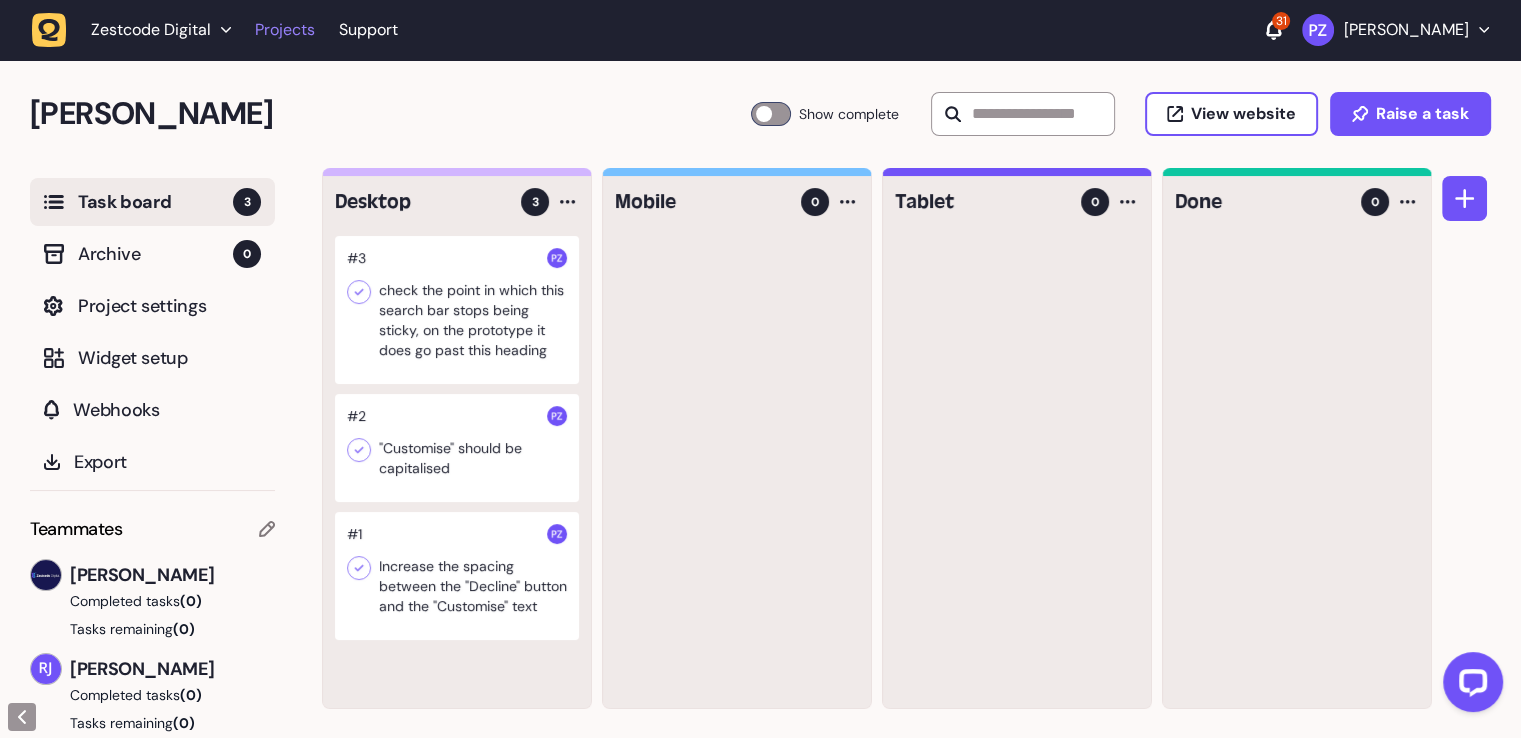 click on "Projects" 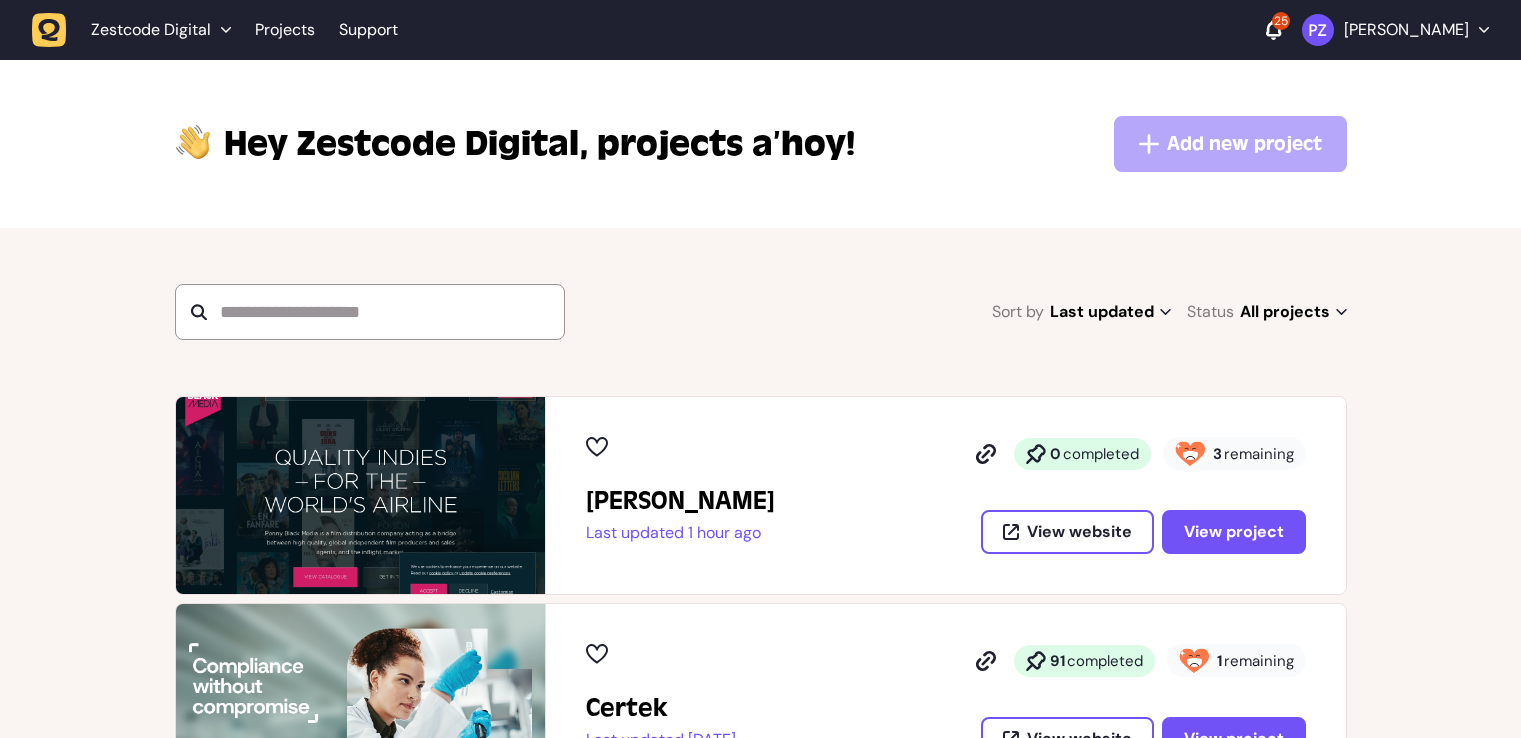scroll, scrollTop: 0, scrollLeft: 0, axis: both 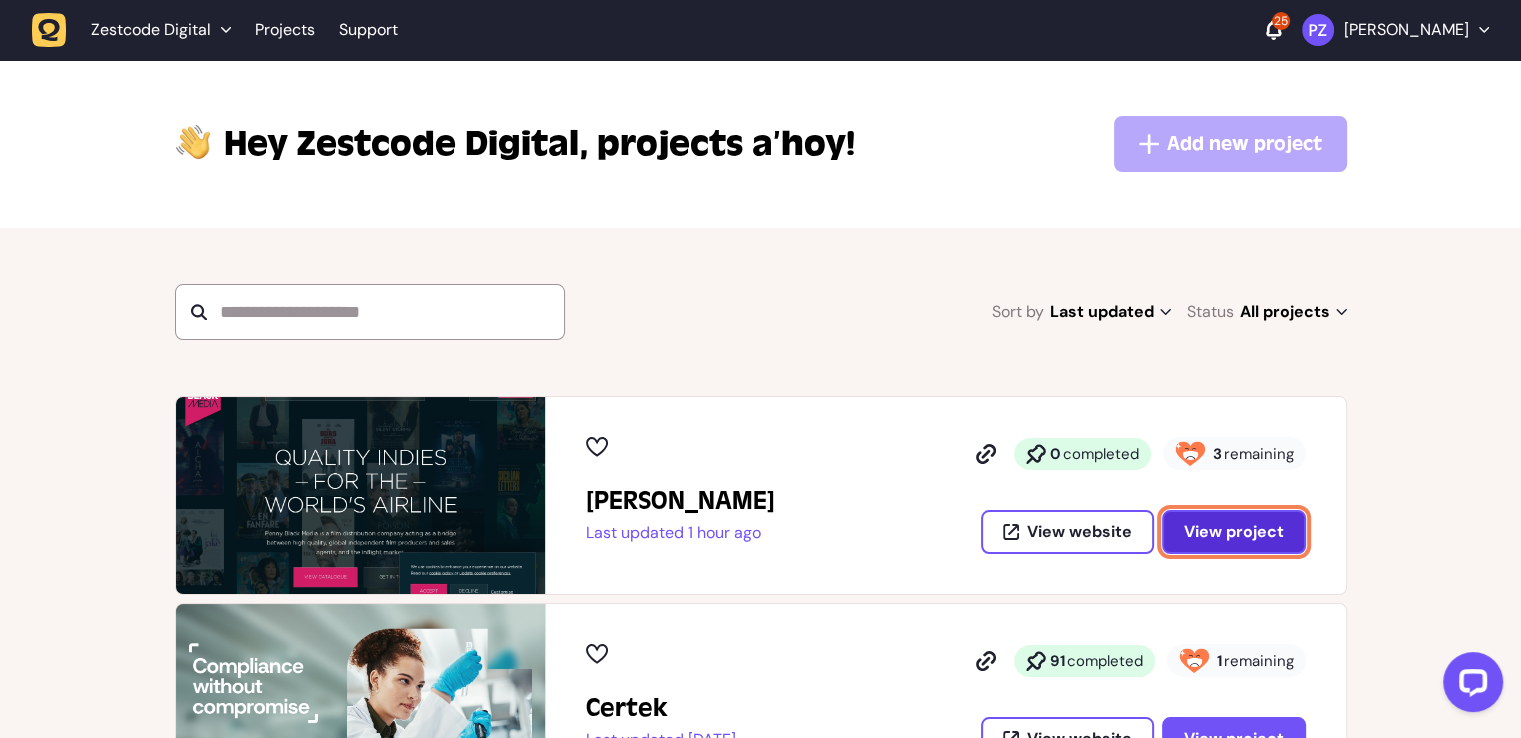 click on "View project" 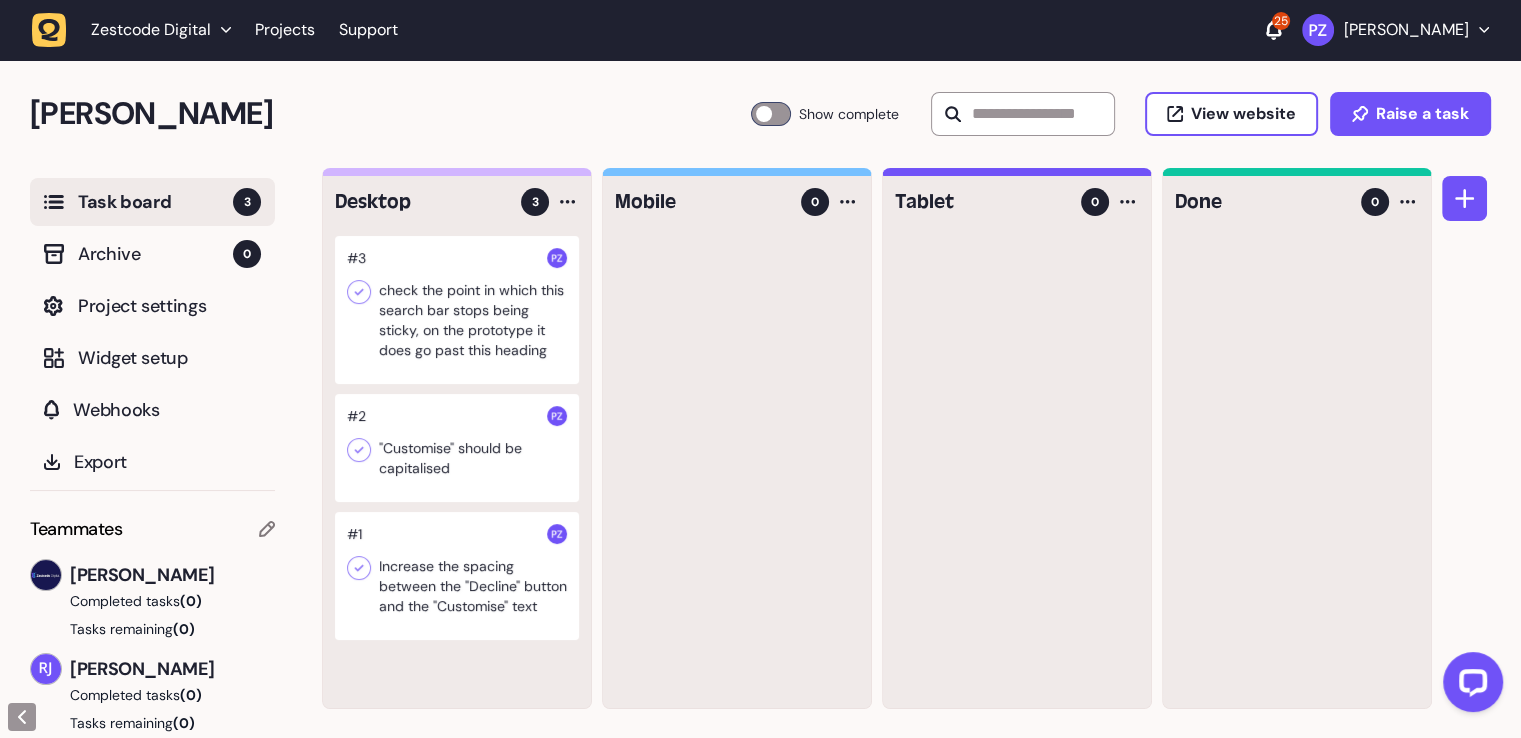 click 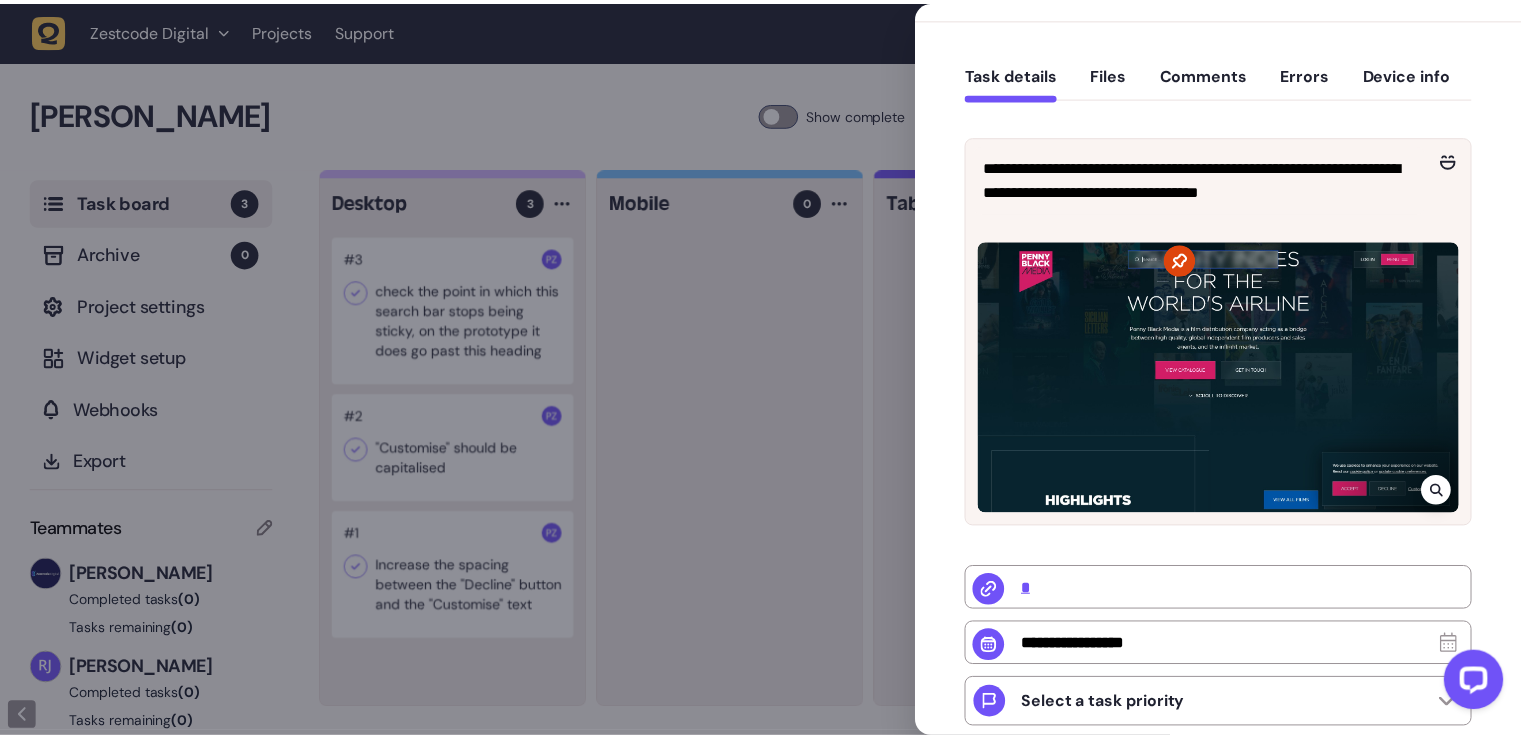 scroll, scrollTop: 504, scrollLeft: 0, axis: vertical 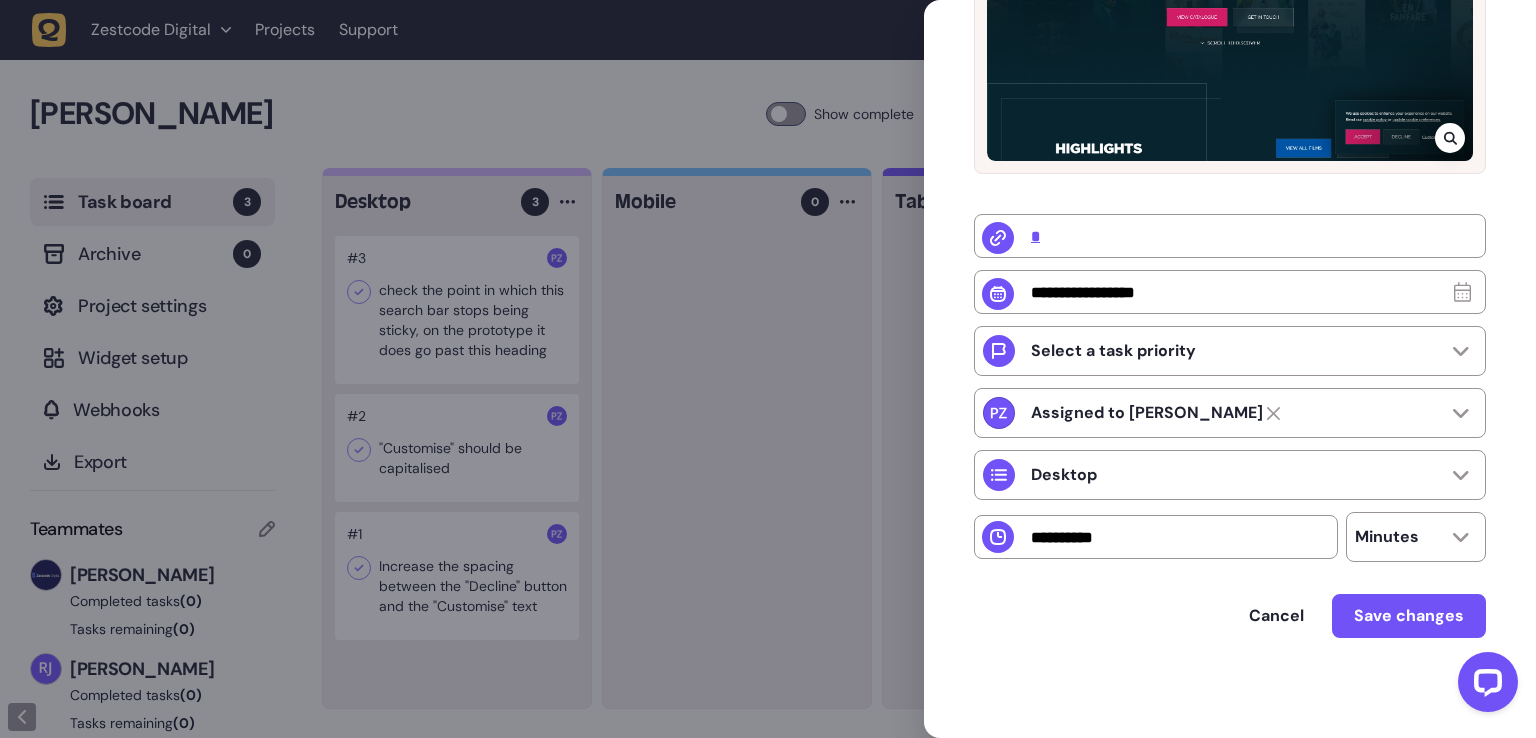 drag, startPoint x: 811, startPoint y: 497, endPoint x: 753, endPoint y: 509, distance: 59.22837 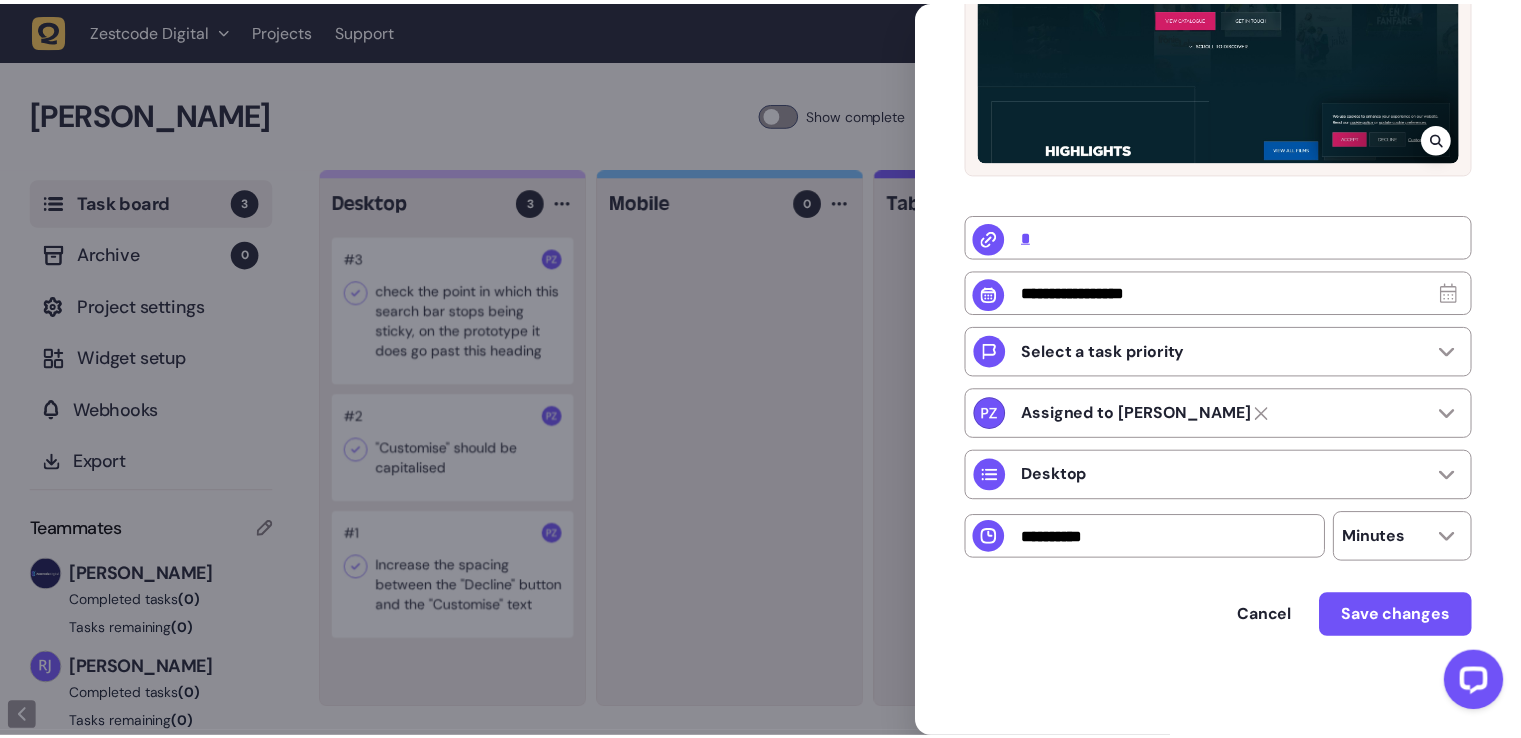 scroll, scrollTop: 17, scrollLeft: 0, axis: vertical 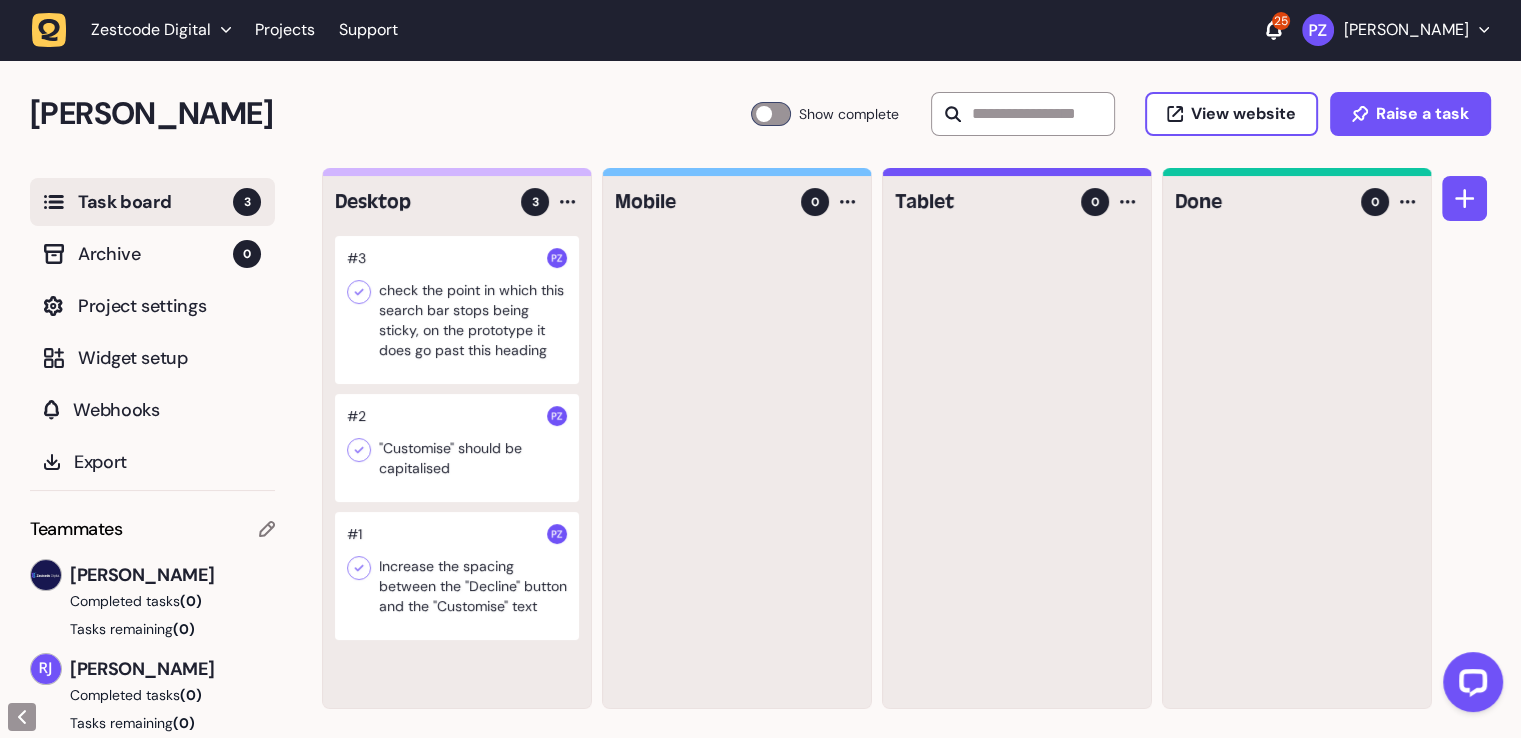click 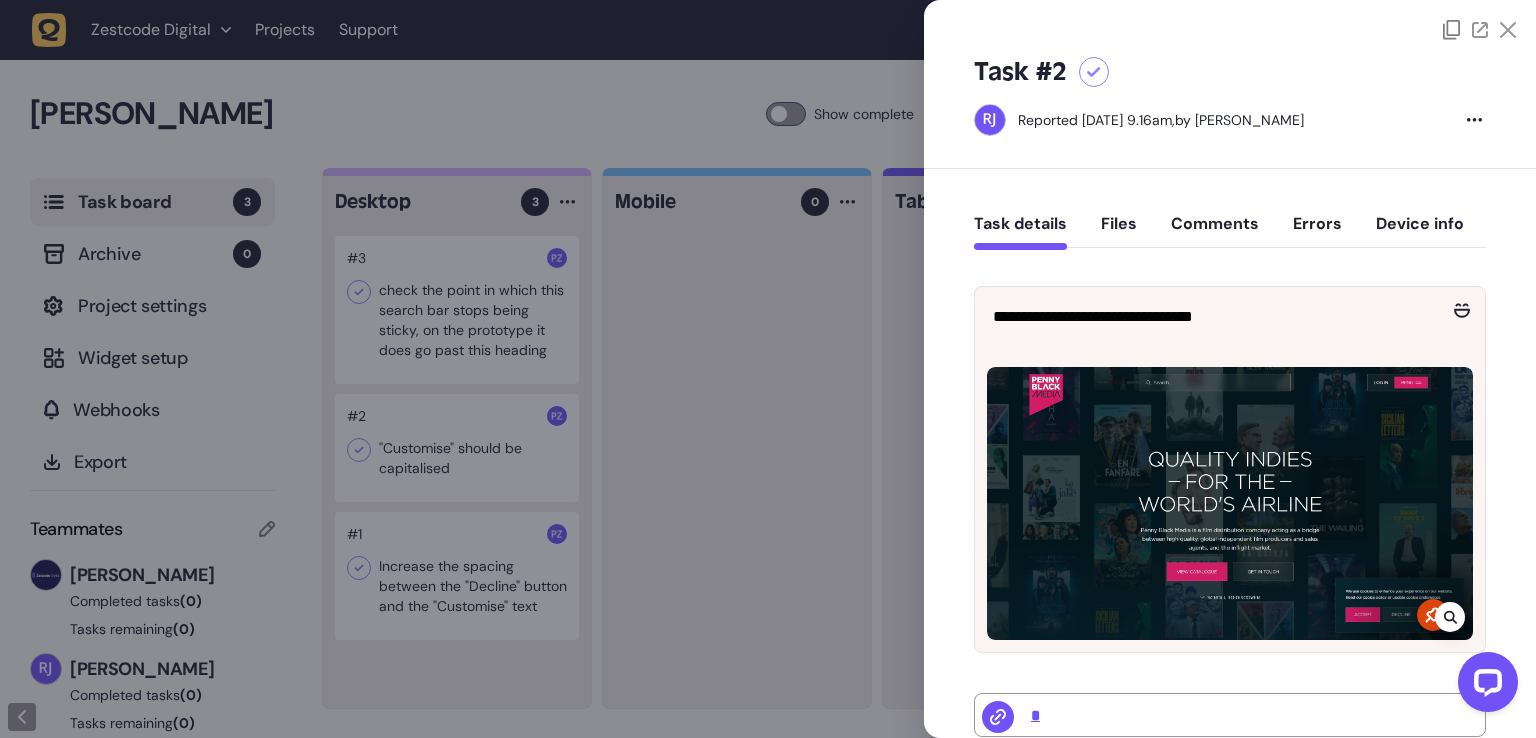 click 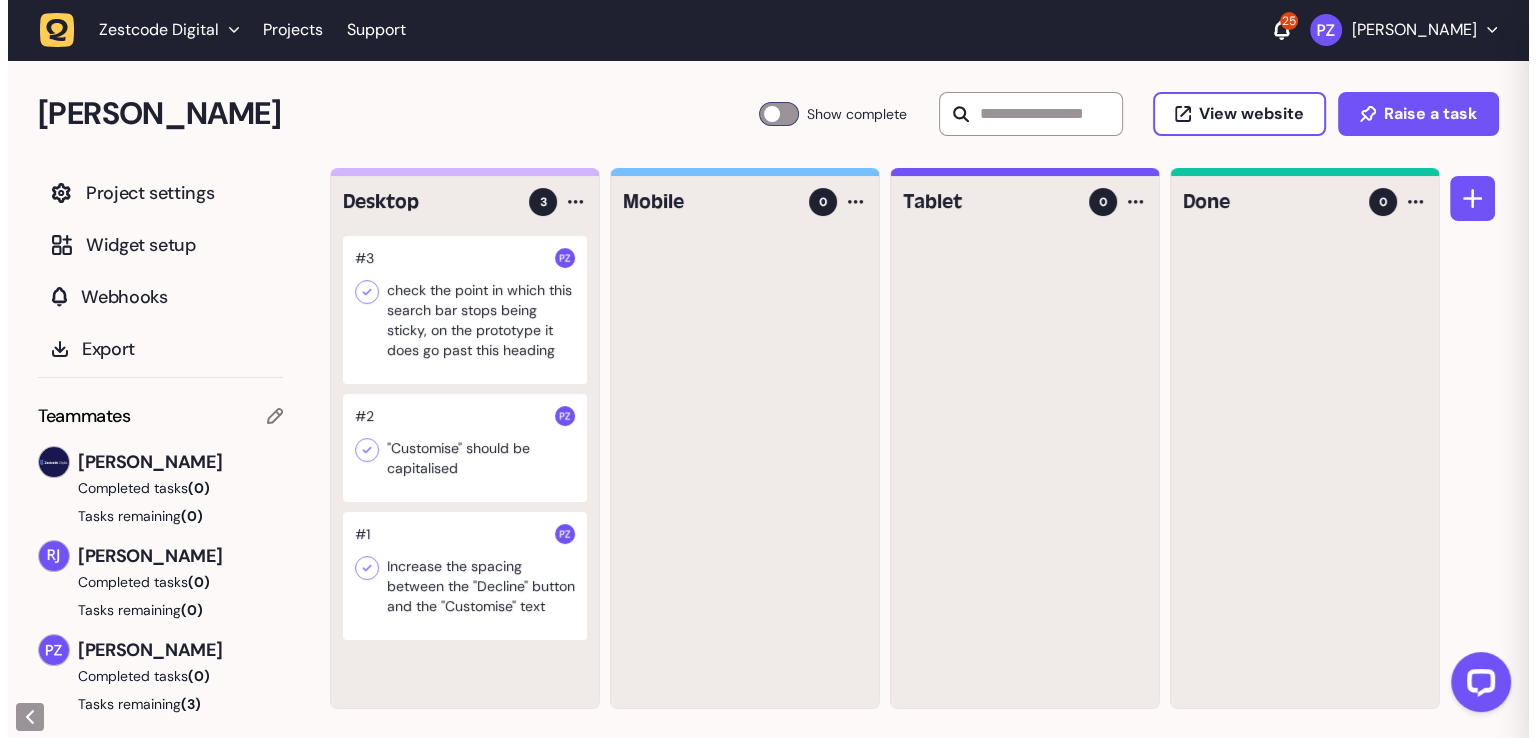 scroll, scrollTop: 199, scrollLeft: 0, axis: vertical 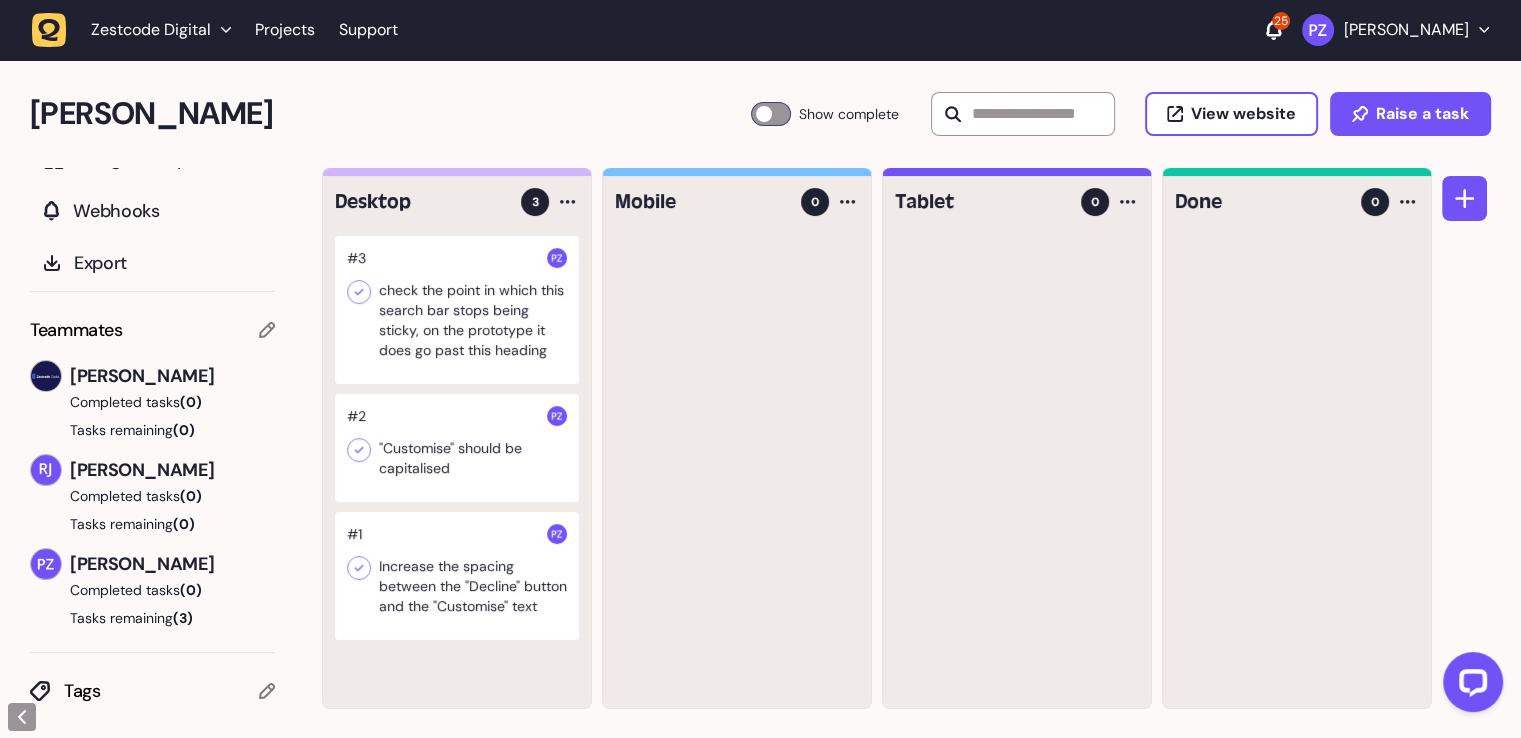 click 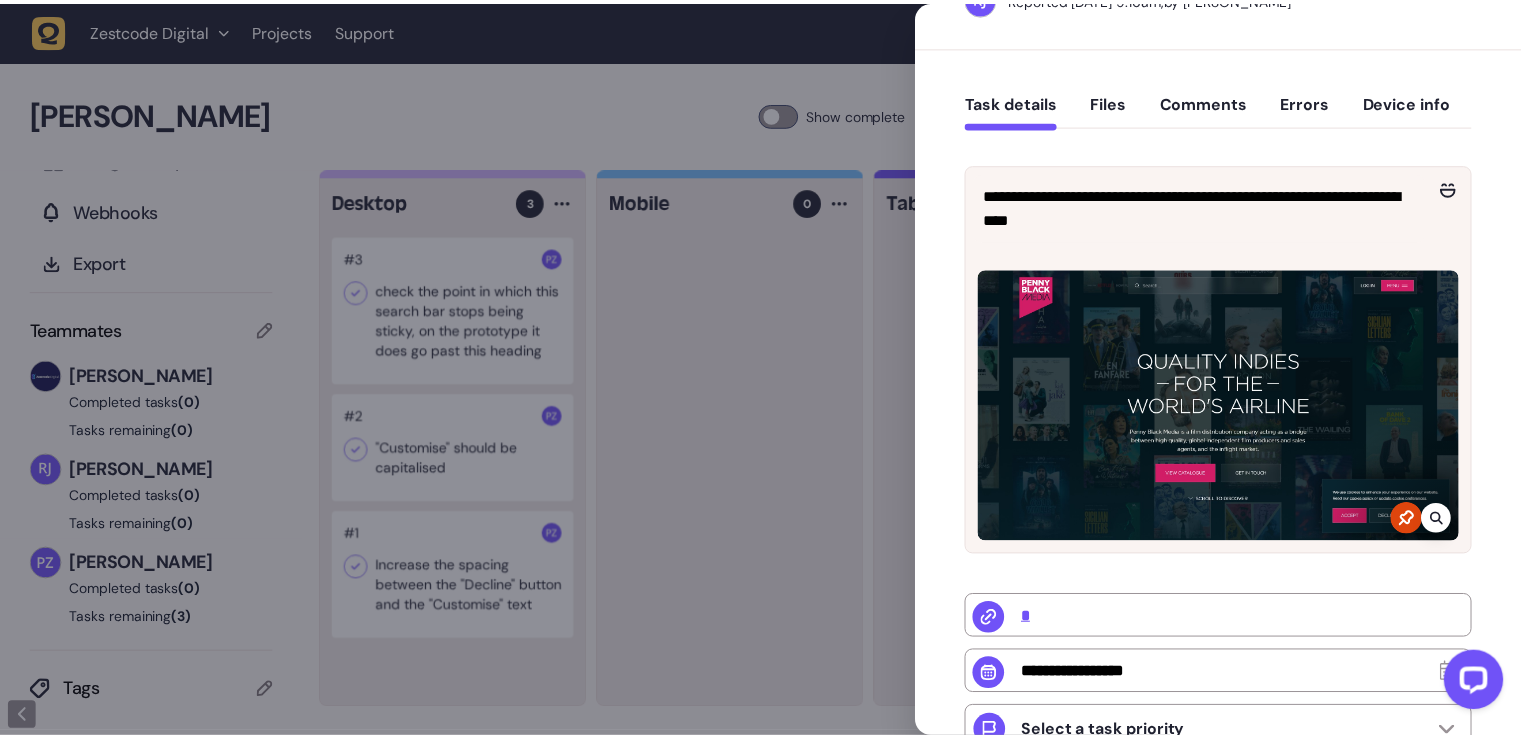 scroll, scrollTop: 0, scrollLeft: 0, axis: both 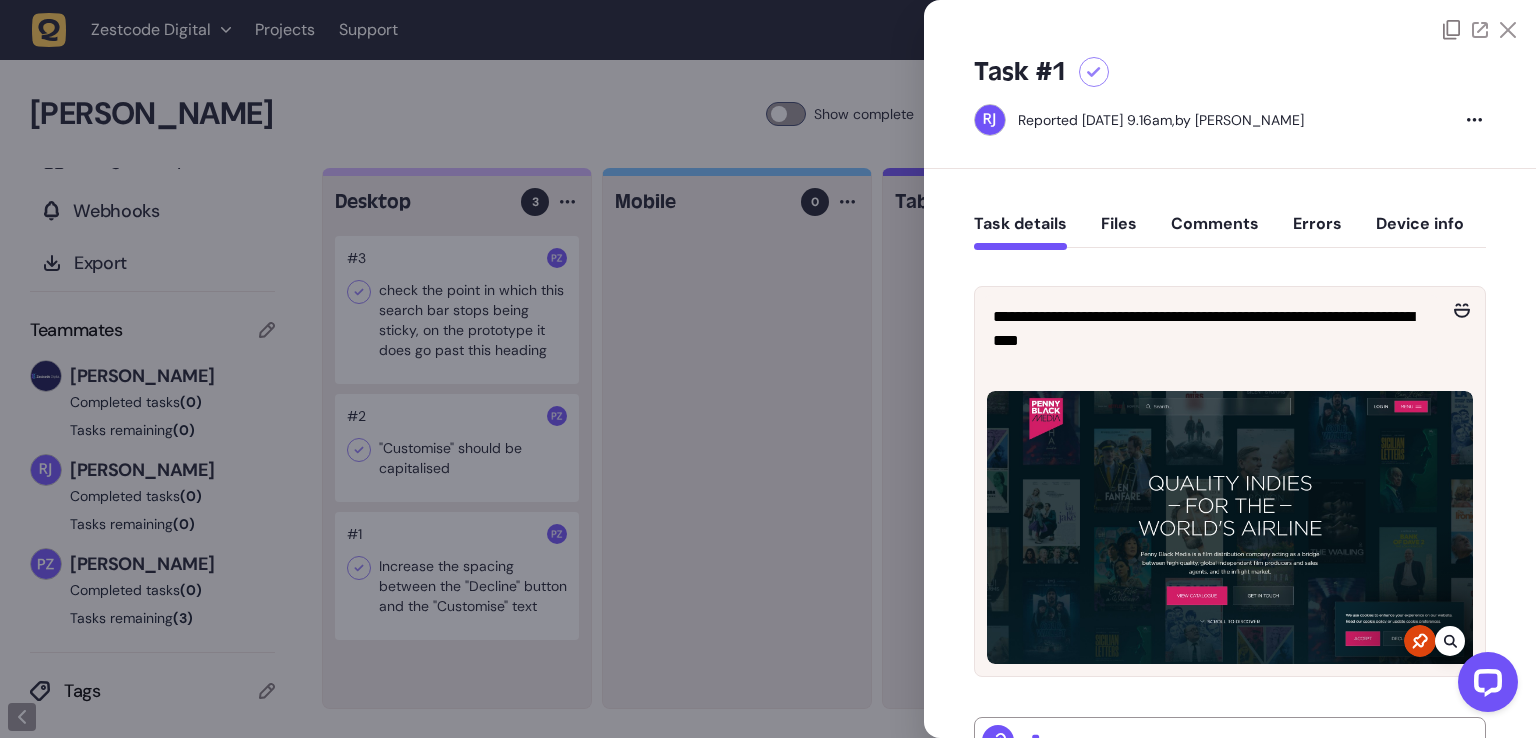 drag, startPoint x: 655, startPoint y: 449, endPoint x: 528, endPoint y: 480, distance: 130.72873 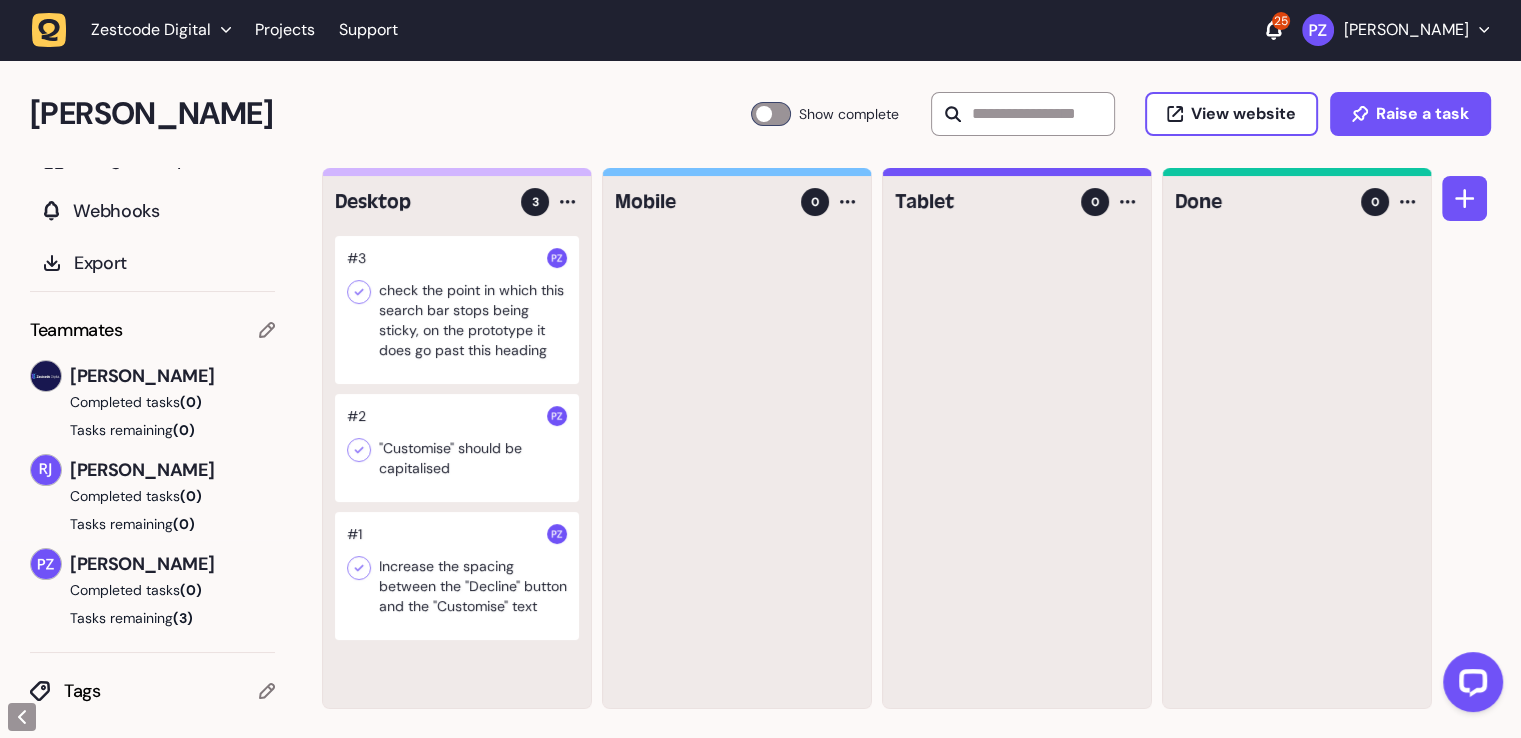 click 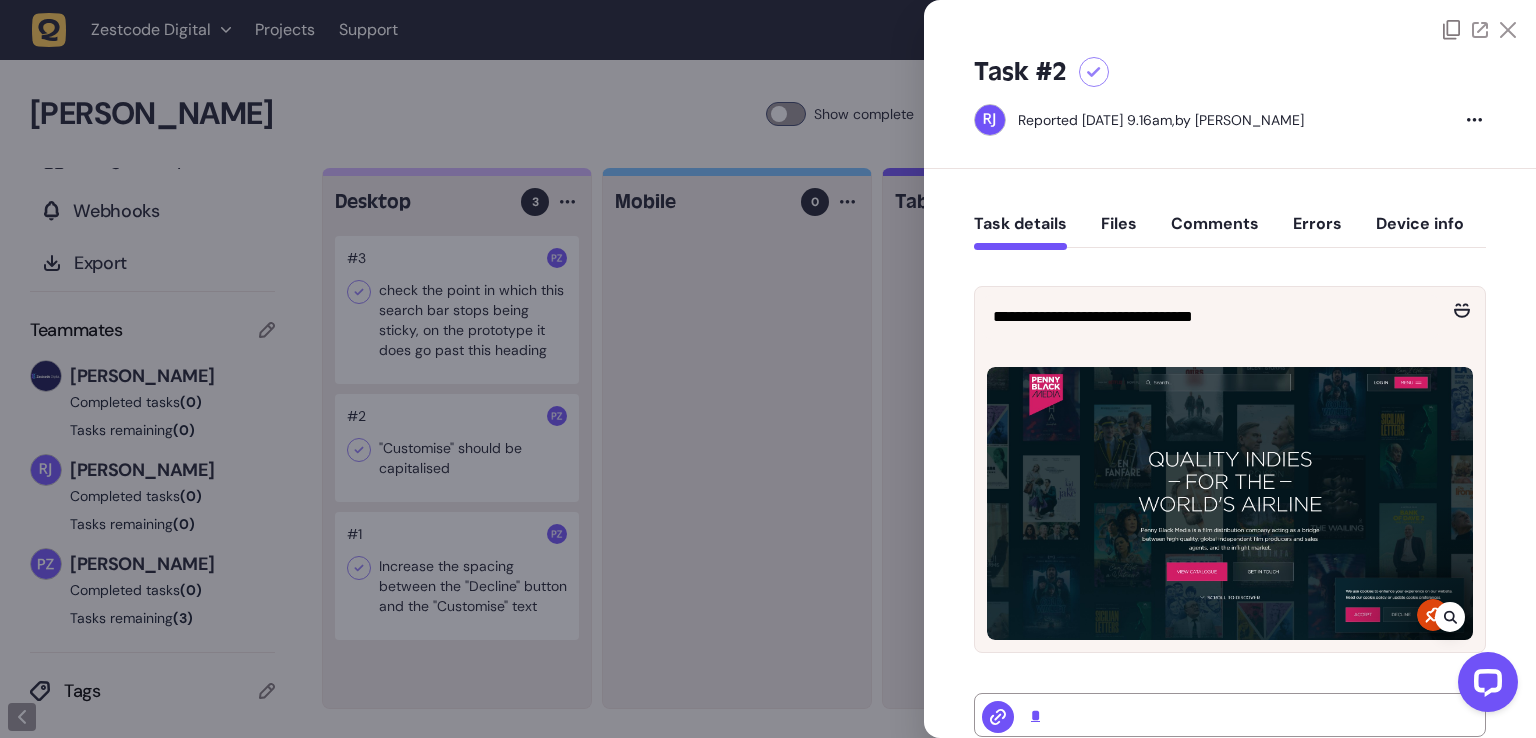 click 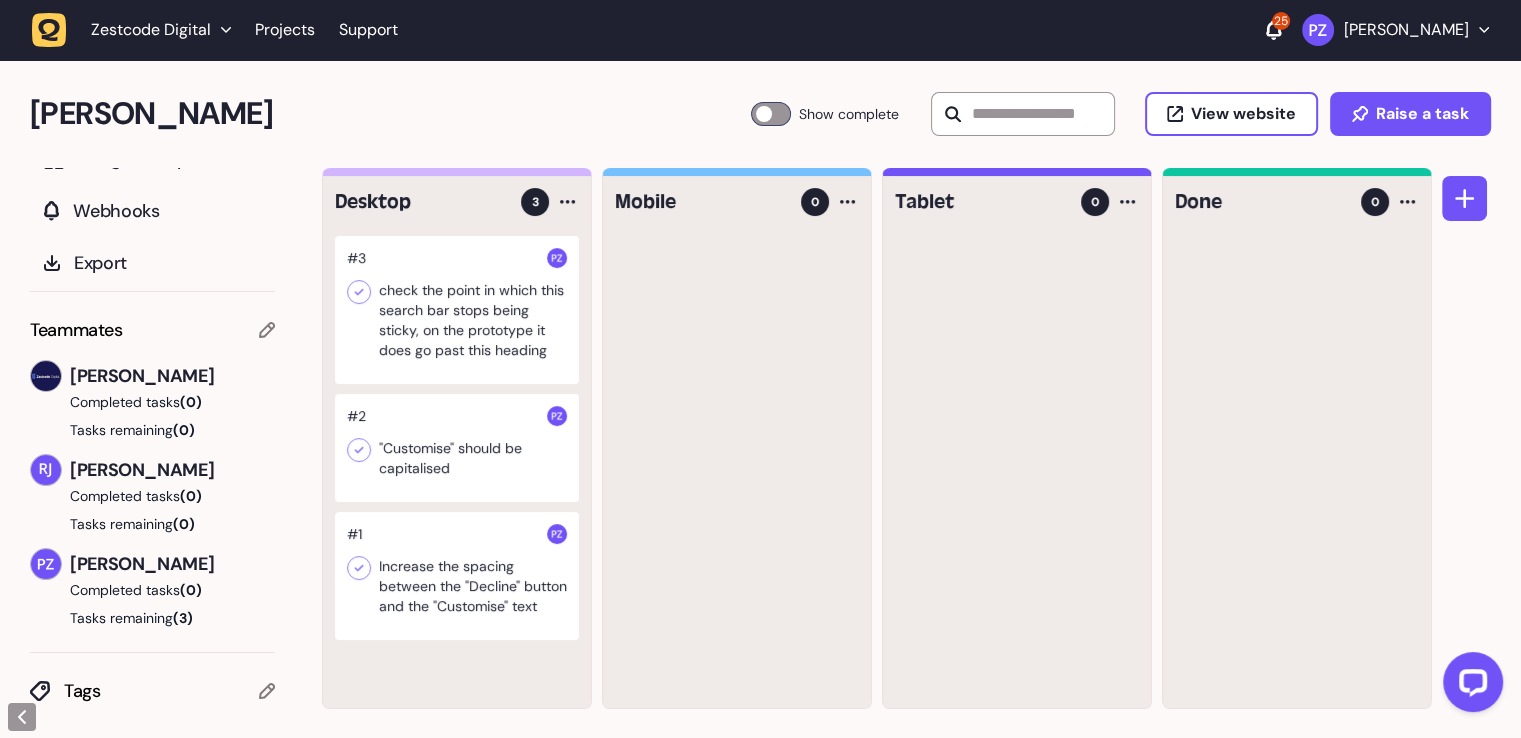 click 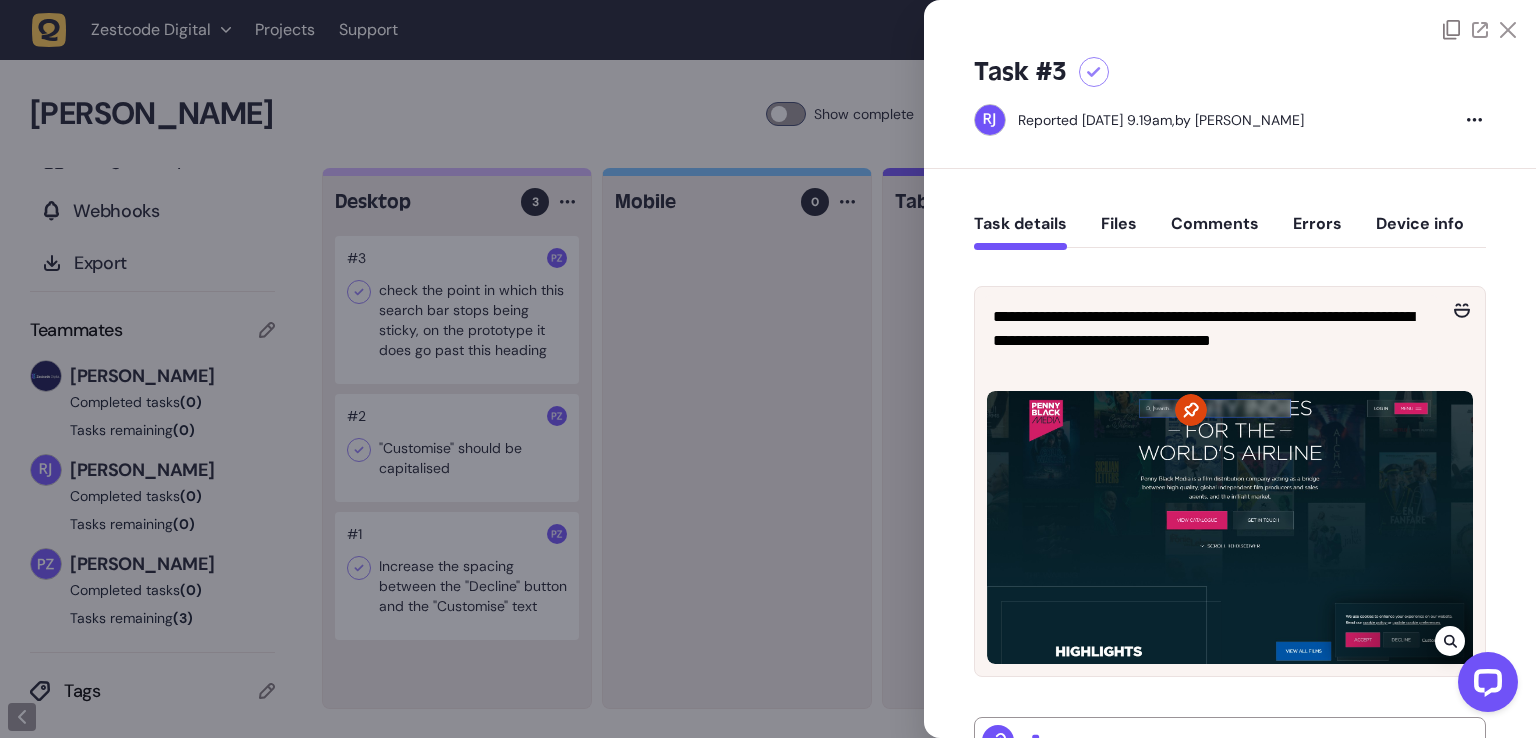 click 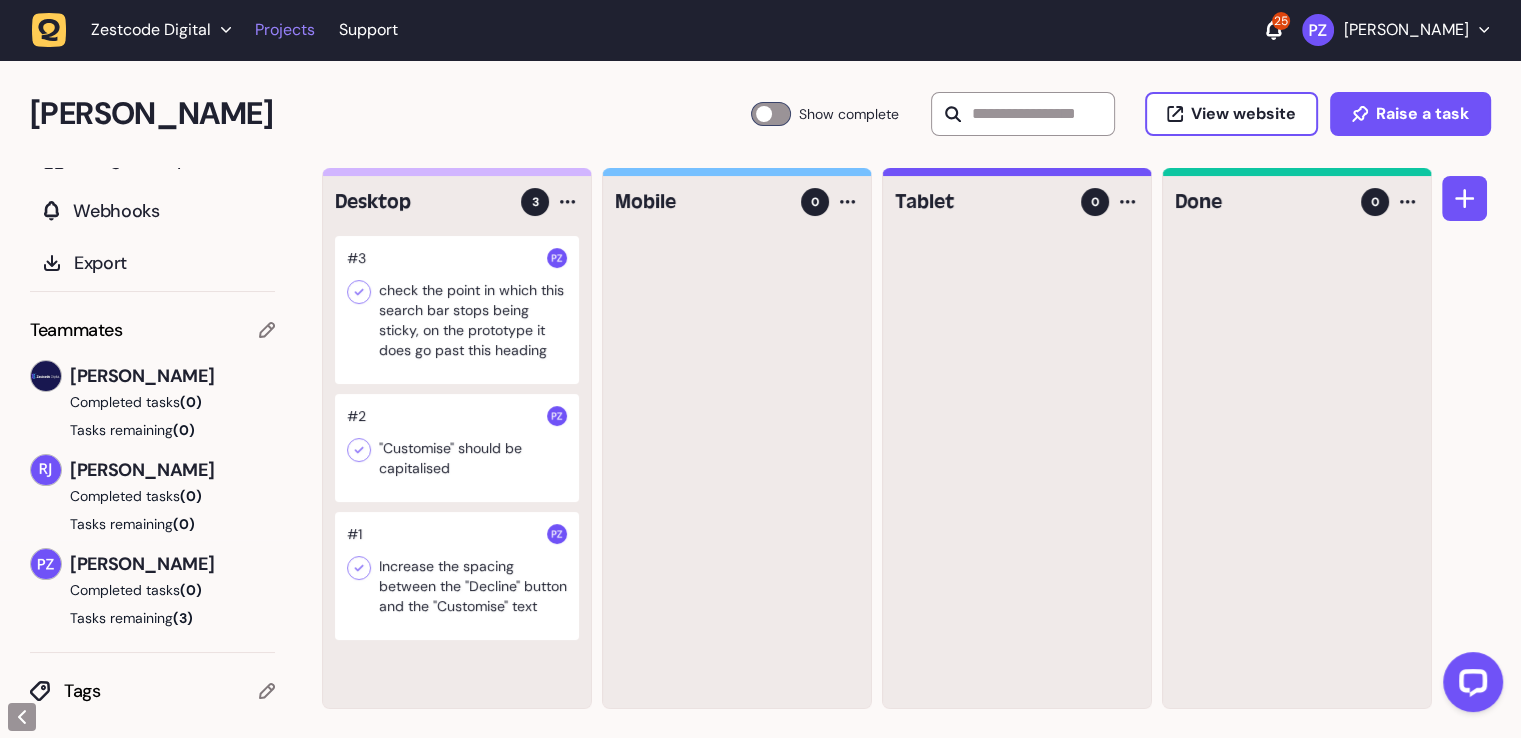 click on "Projects" 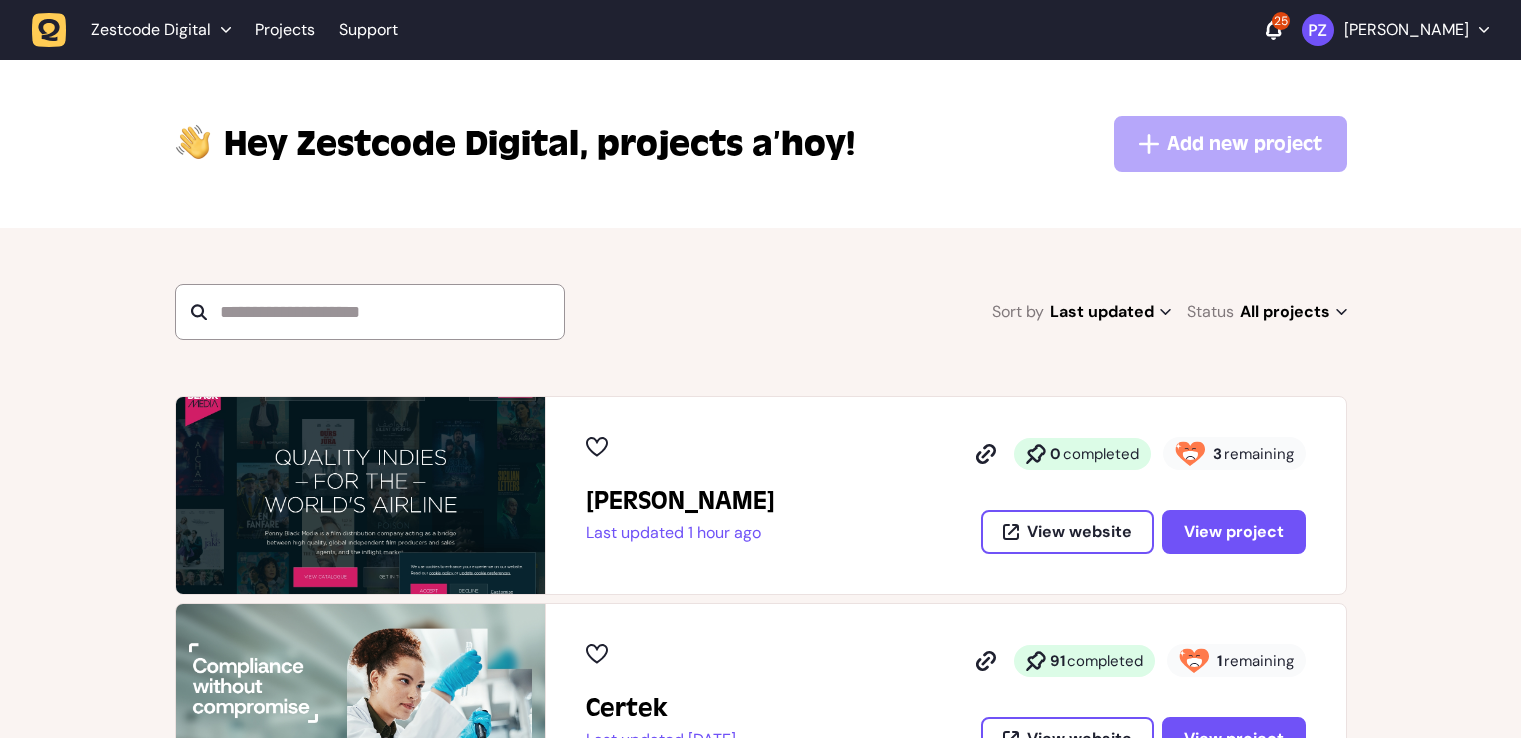 scroll, scrollTop: 0, scrollLeft: 0, axis: both 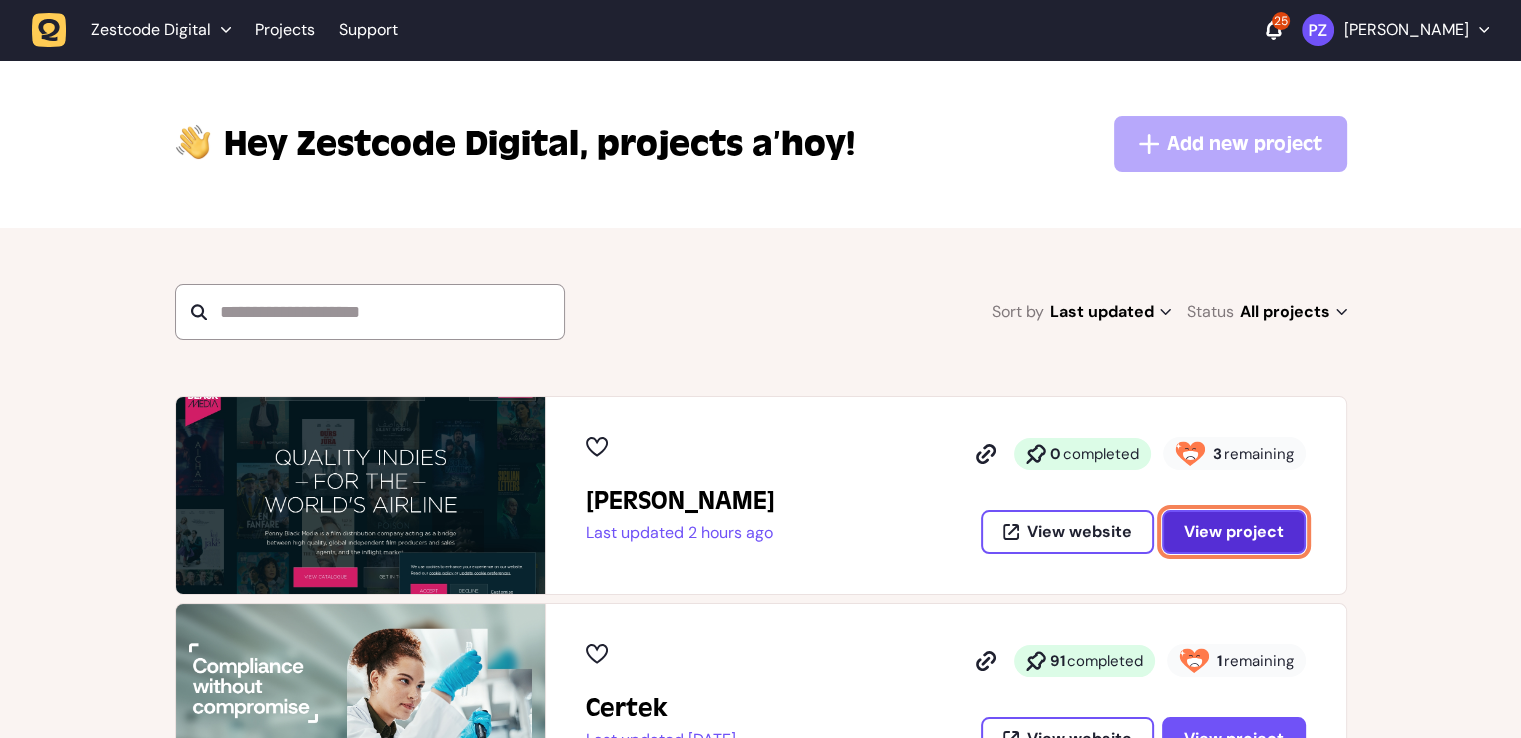 click on "View project" 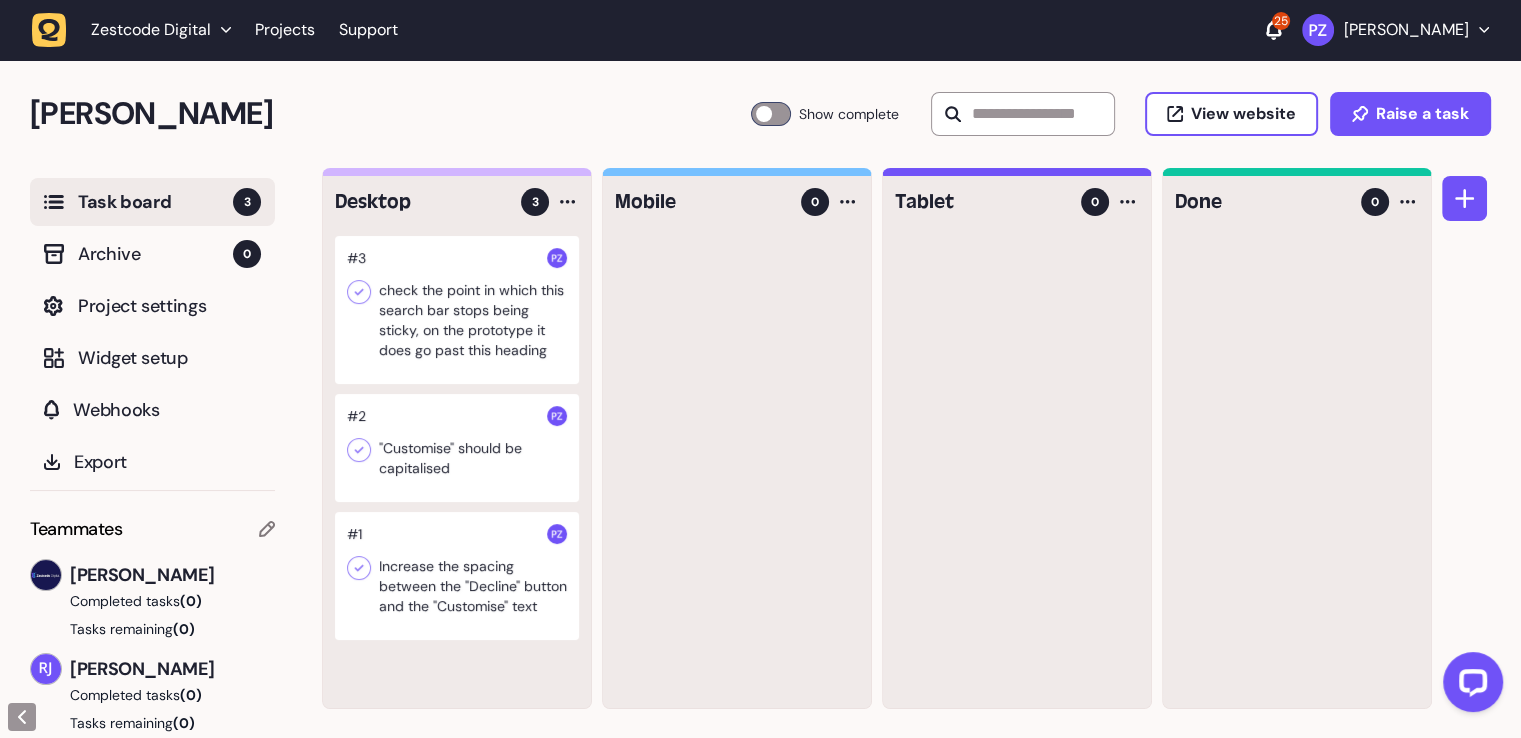 scroll, scrollTop: 0, scrollLeft: 0, axis: both 